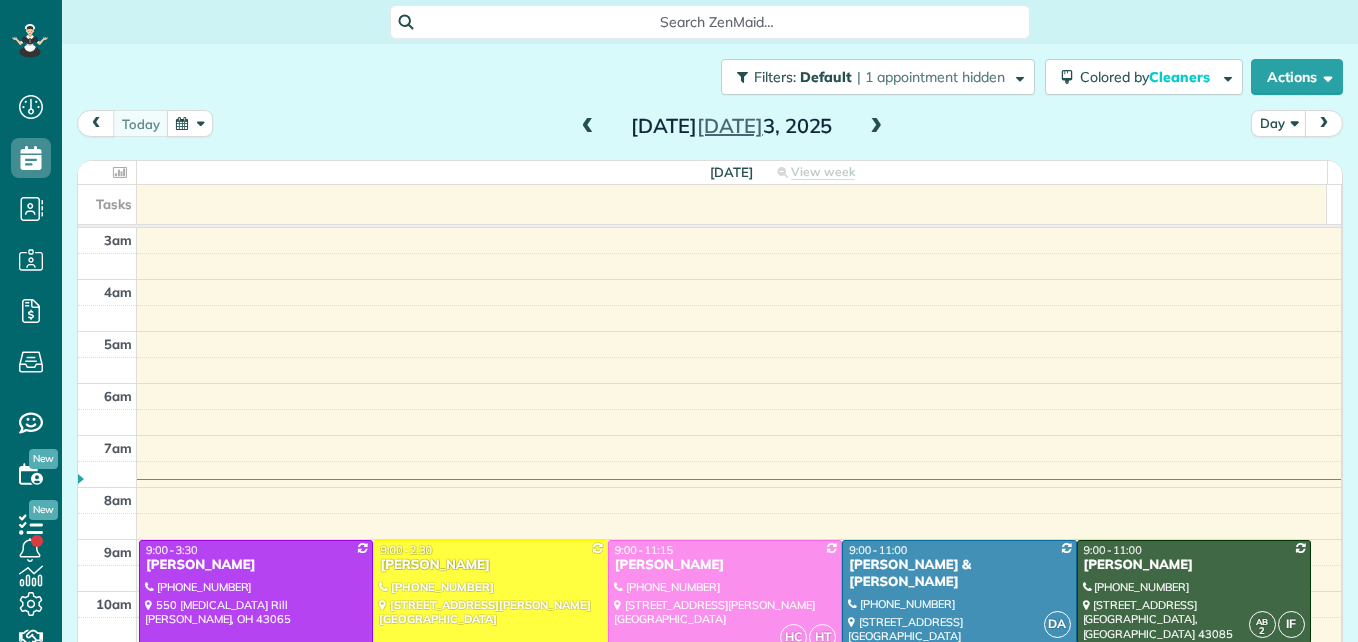 scroll, scrollTop: 0, scrollLeft: 0, axis: both 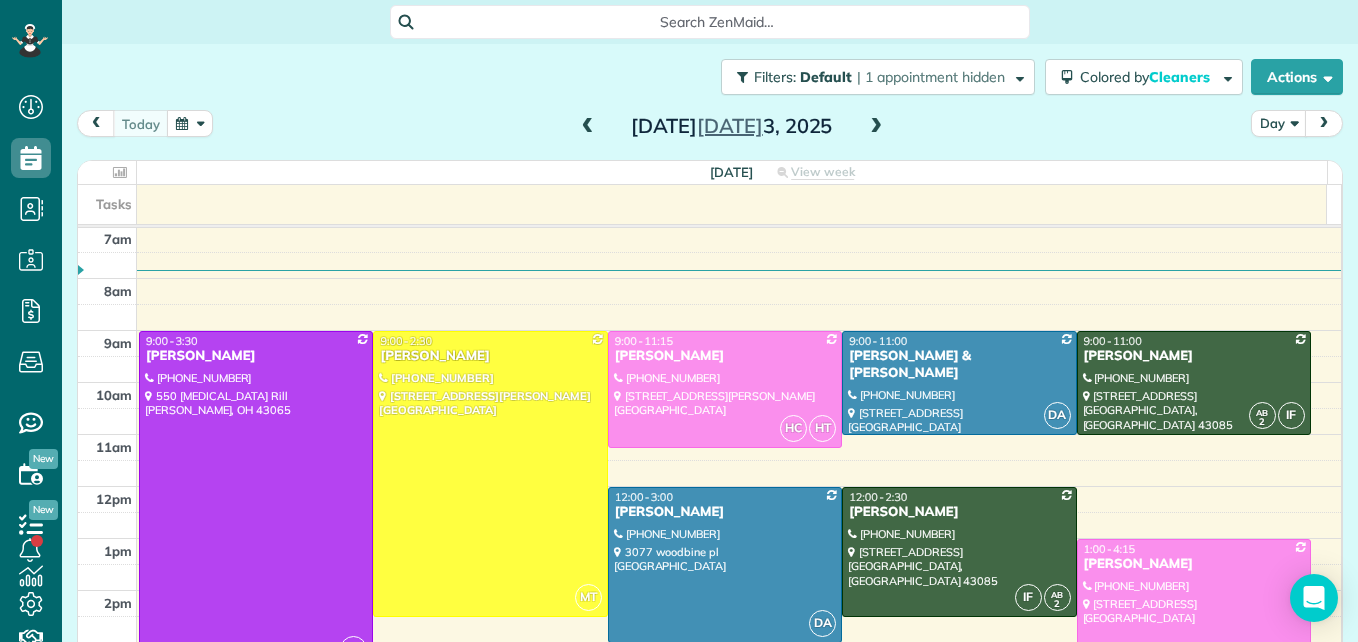 click at bounding box center [588, 127] 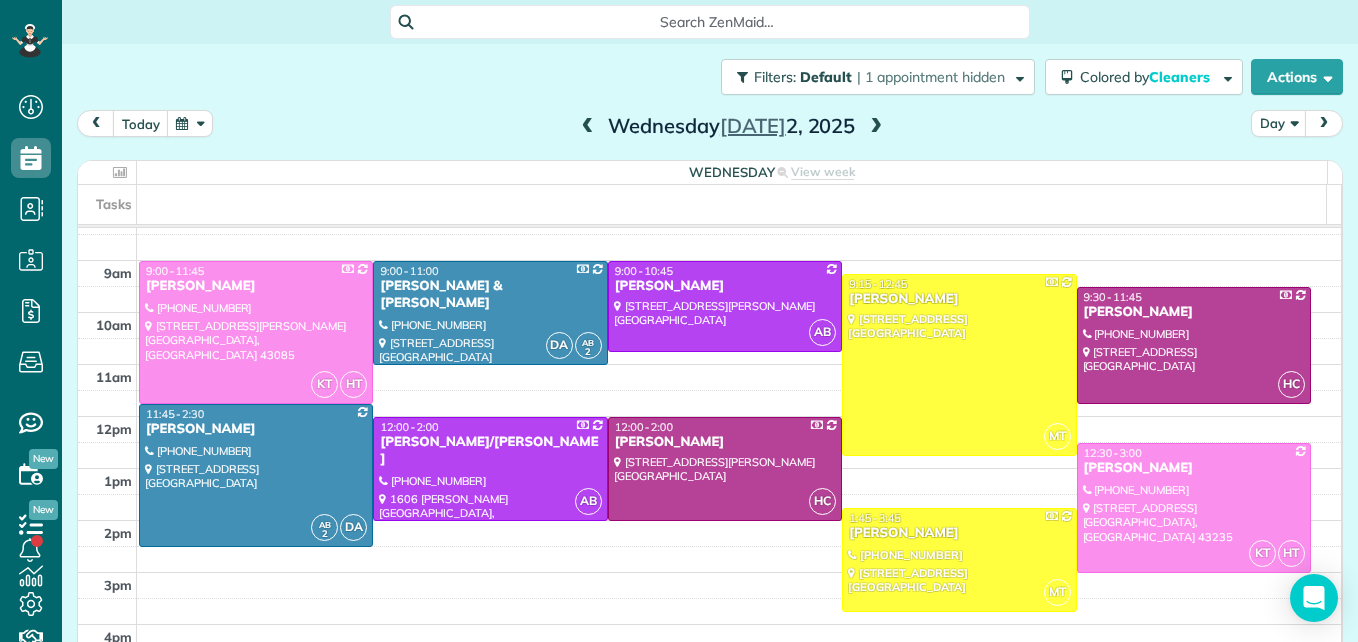 scroll, scrollTop: 309, scrollLeft: 0, axis: vertical 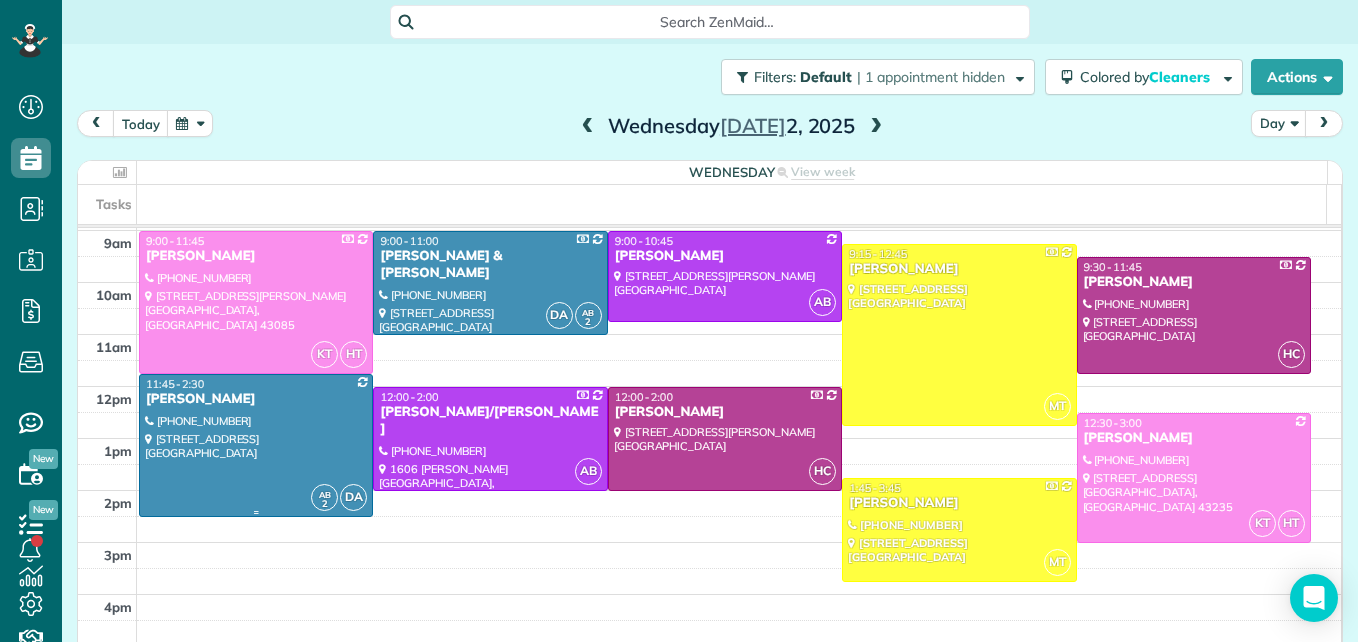 click at bounding box center [256, 445] 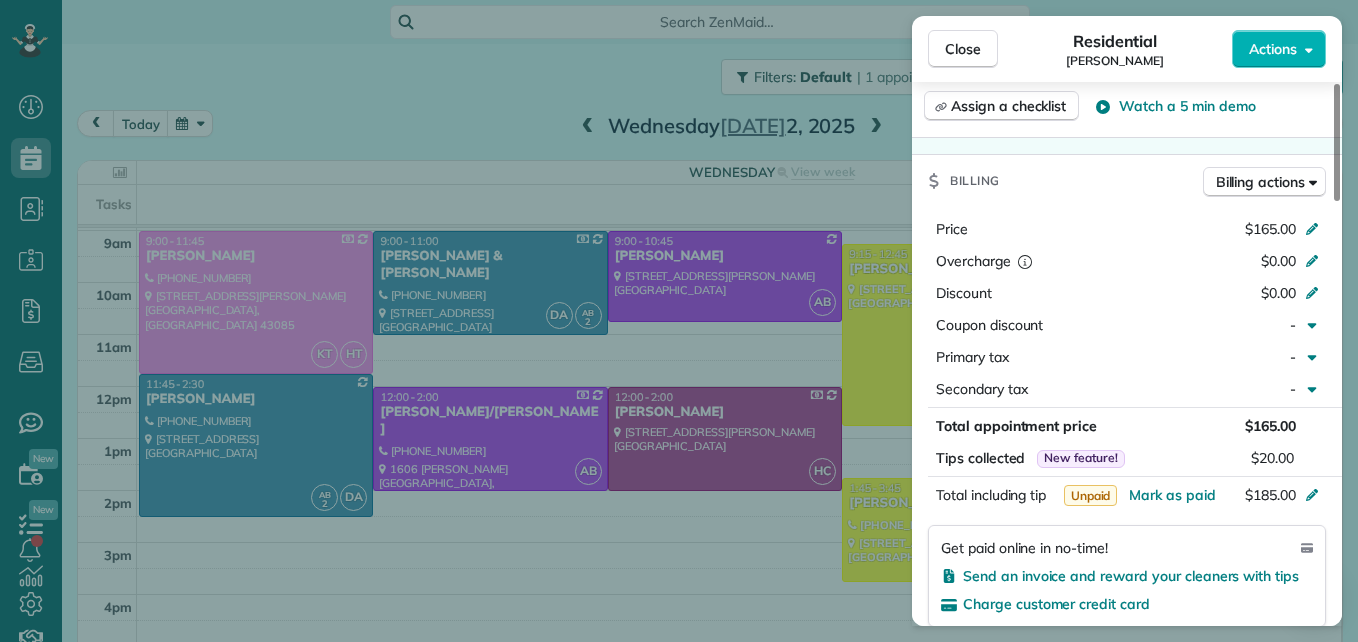scroll, scrollTop: 1100, scrollLeft: 0, axis: vertical 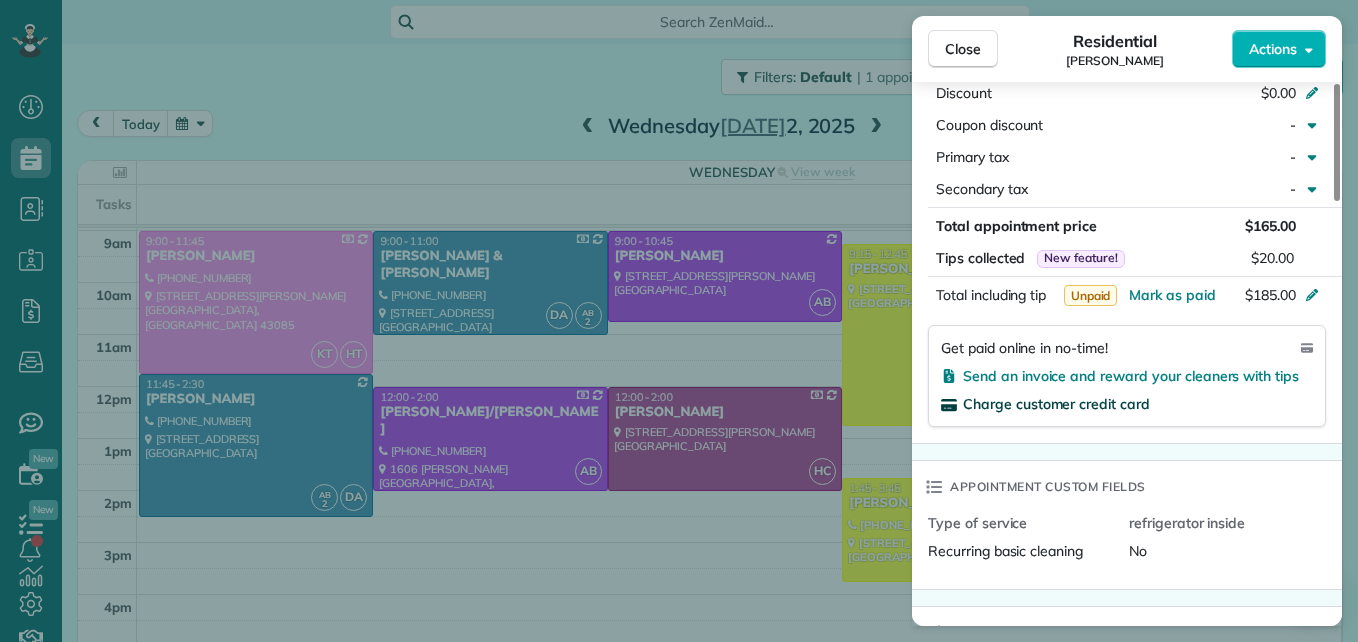 click on "Charge customer credit card" at bounding box center [1056, 404] 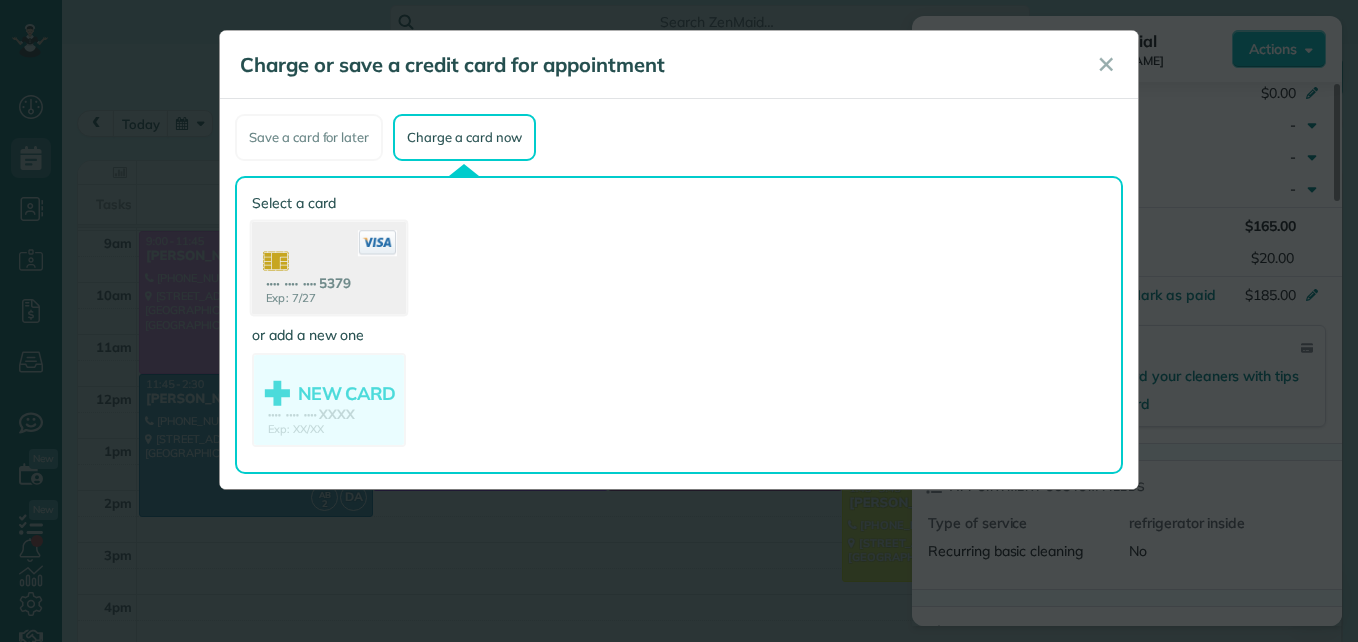 click 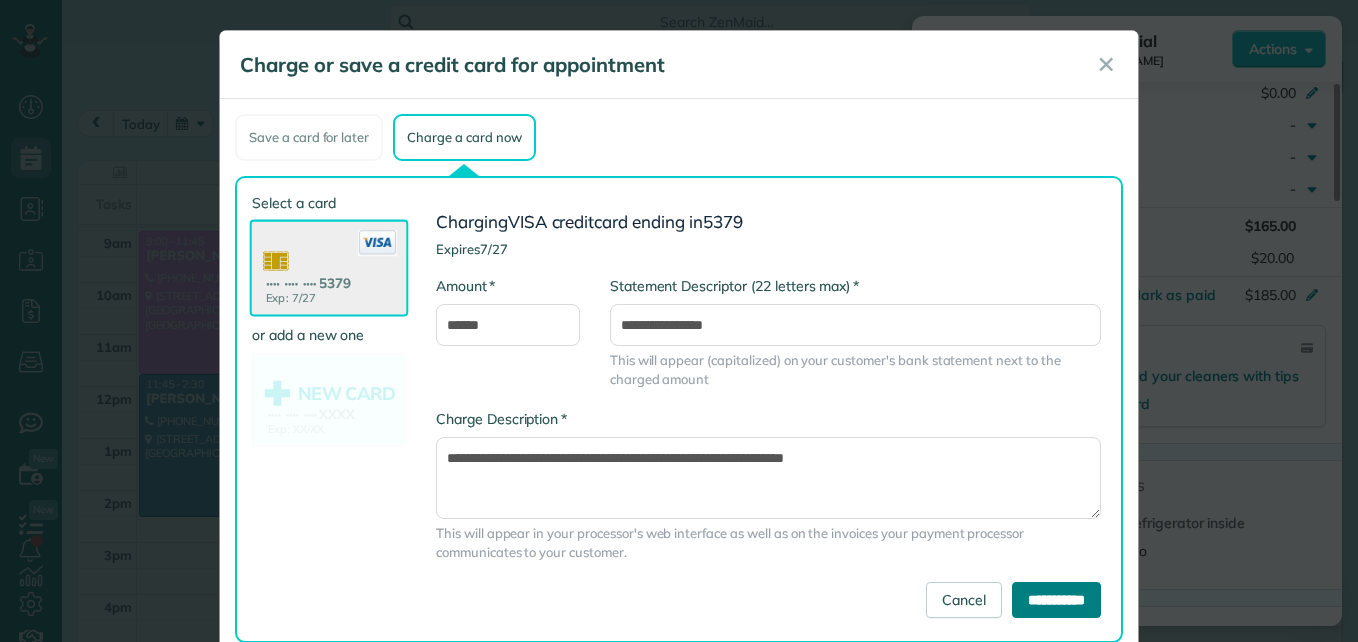click on "**********" at bounding box center (1056, 600) 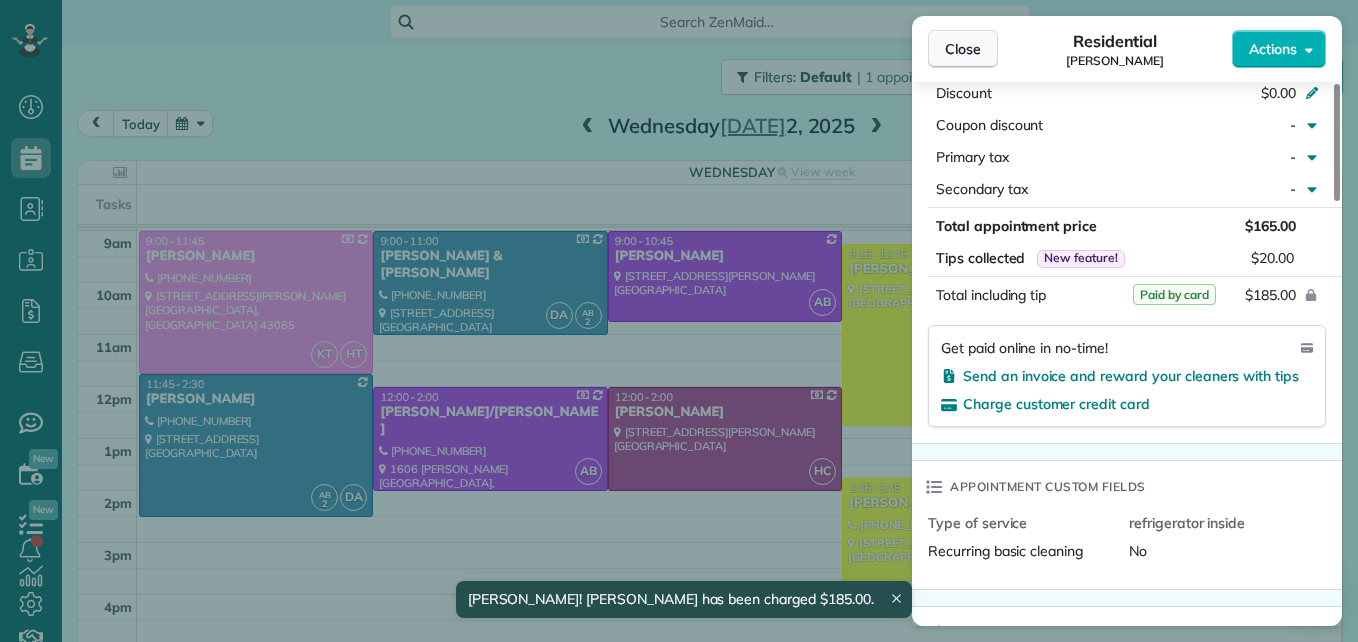 click on "Close" at bounding box center (963, 49) 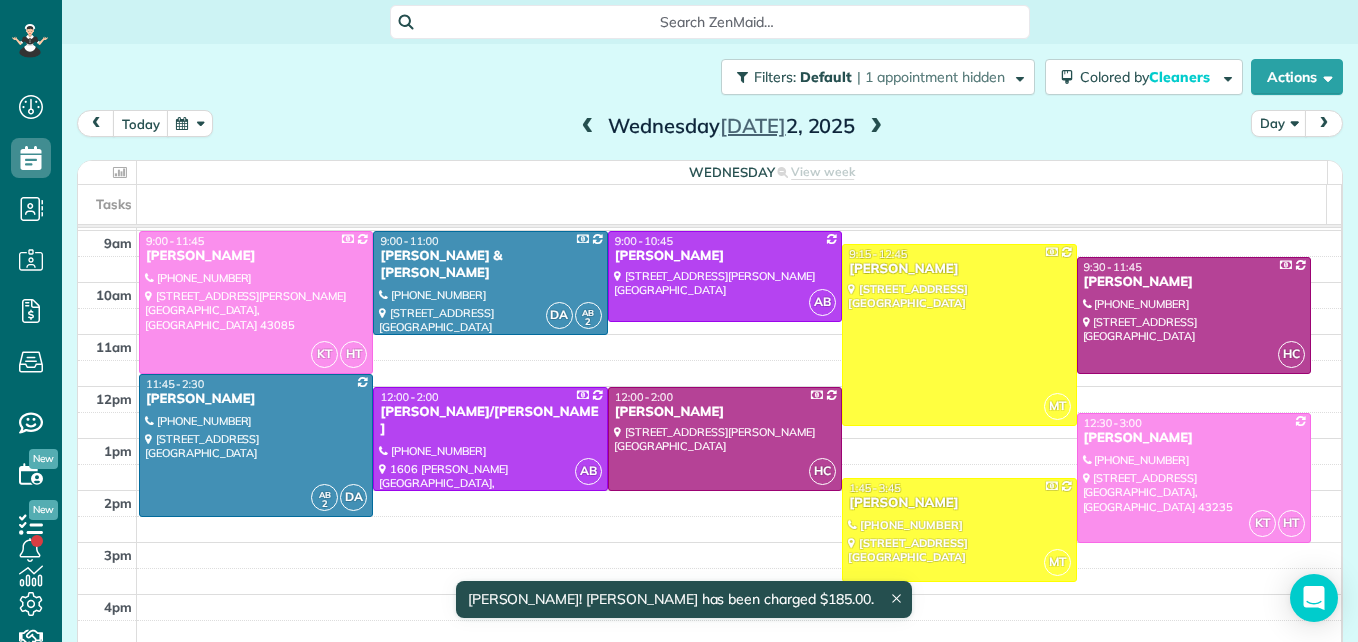 click at bounding box center [876, 127] 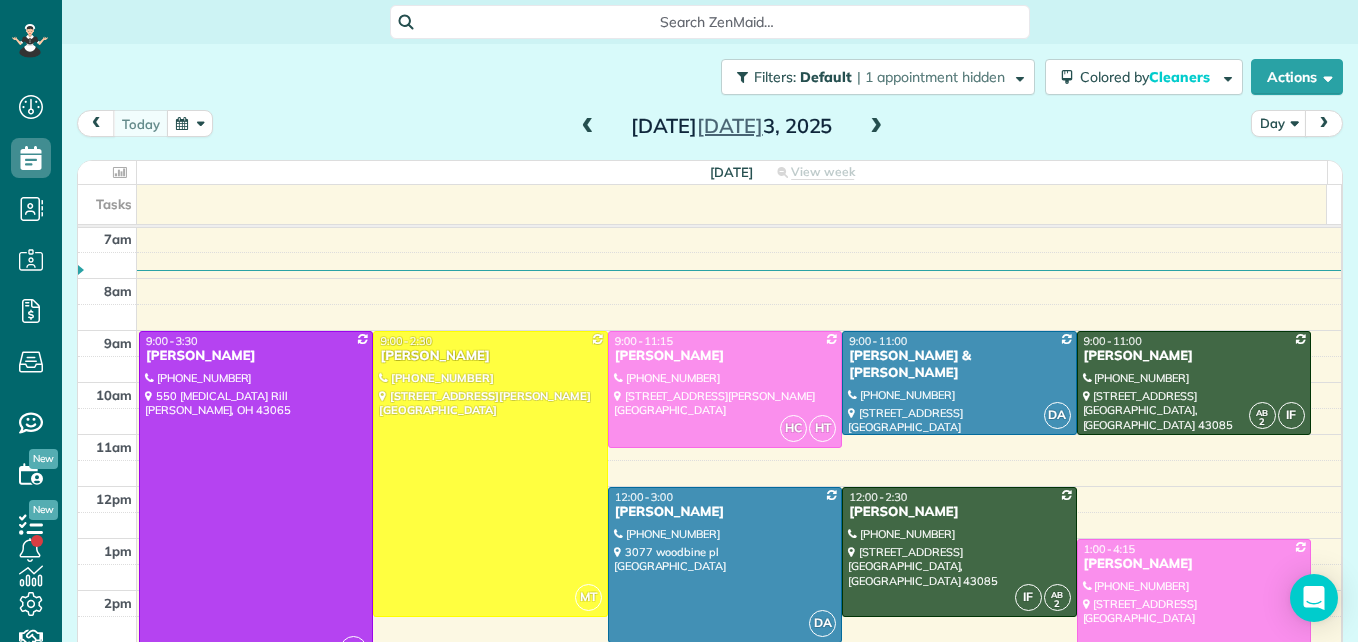 click at bounding box center [876, 127] 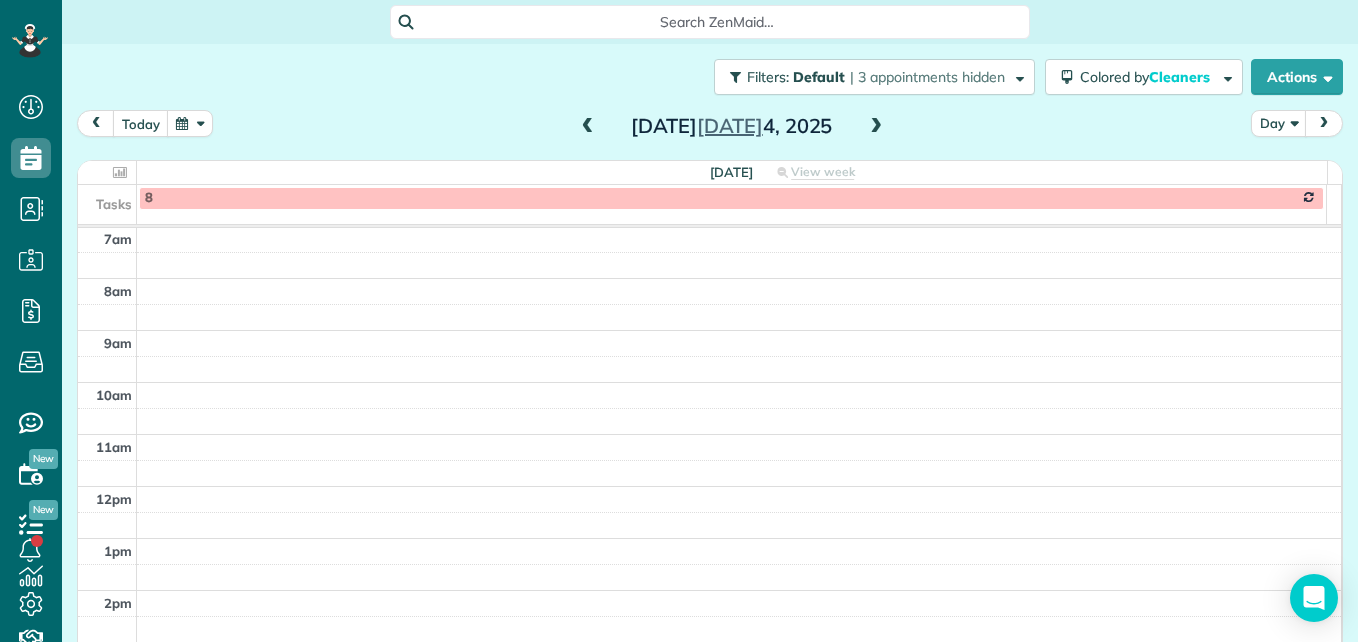 click at bounding box center (588, 127) 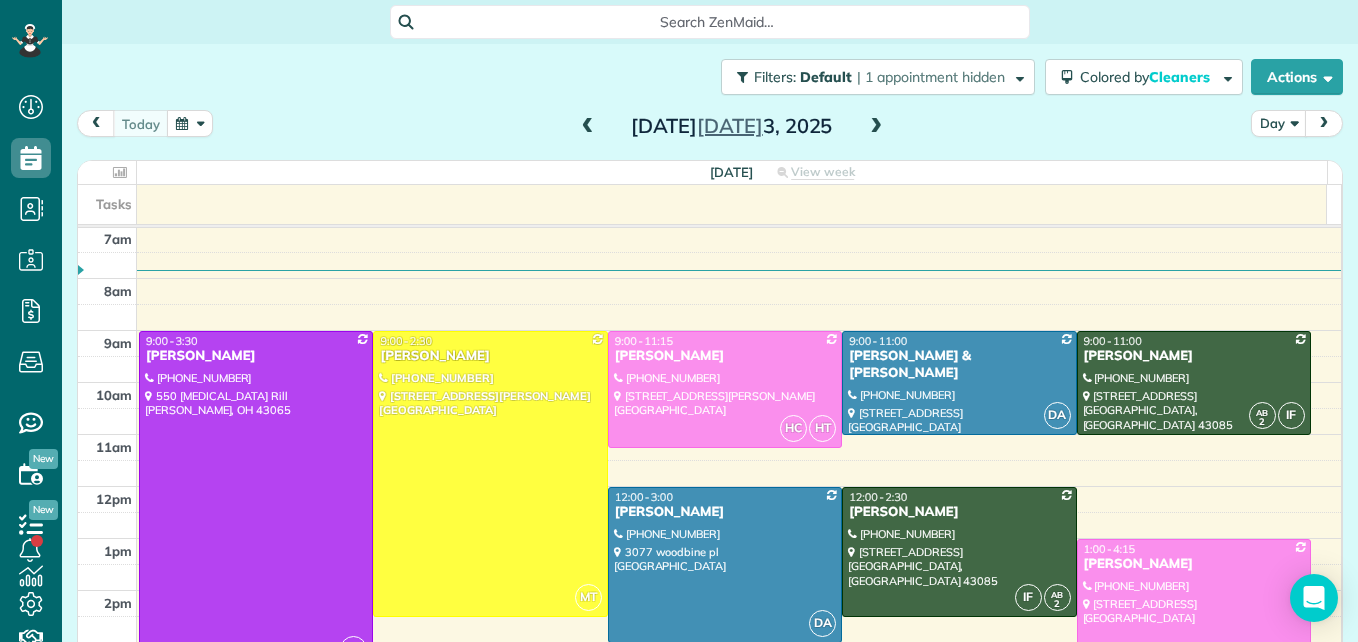 click at bounding box center [588, 127] 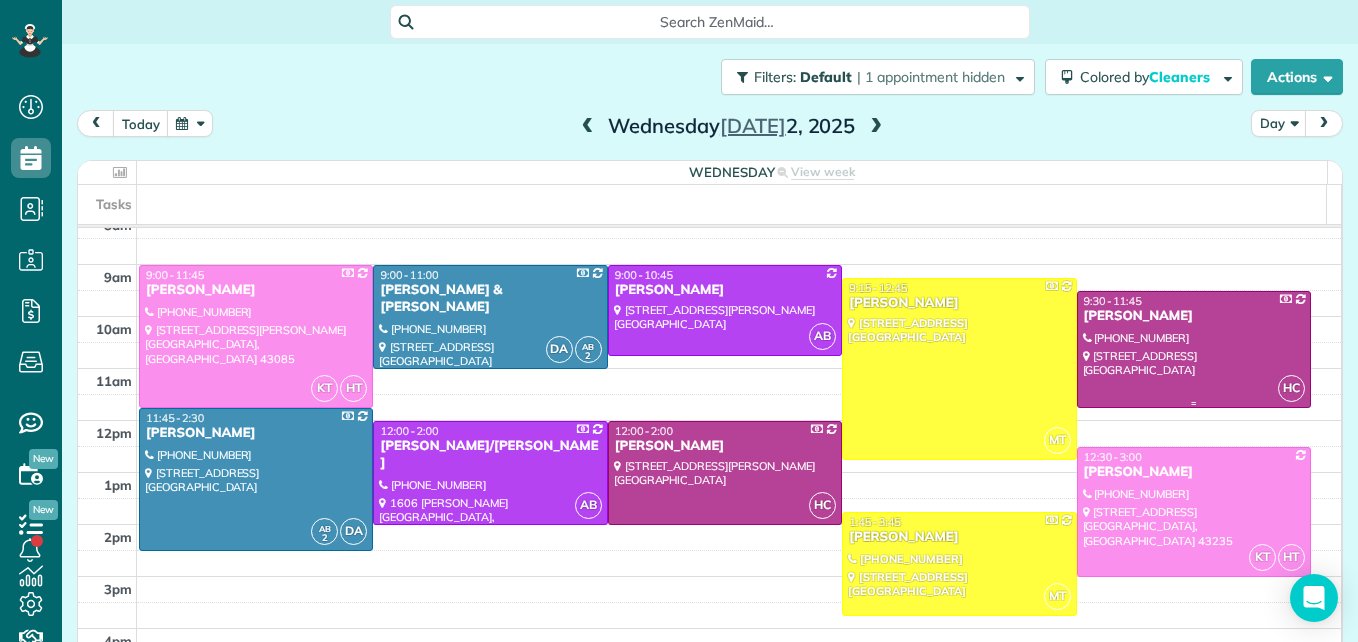 scroll, scrollTop: 309, scrollLeft: 0, axis: vertical 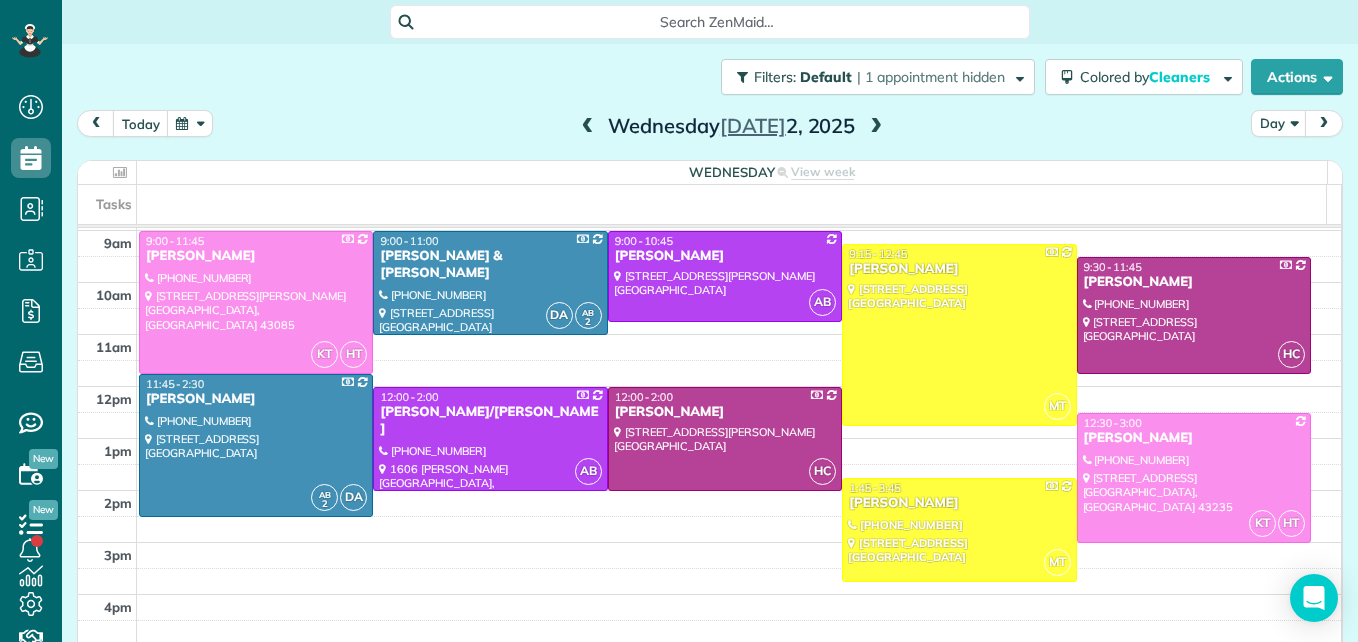 click at bounding box center [190, 123] 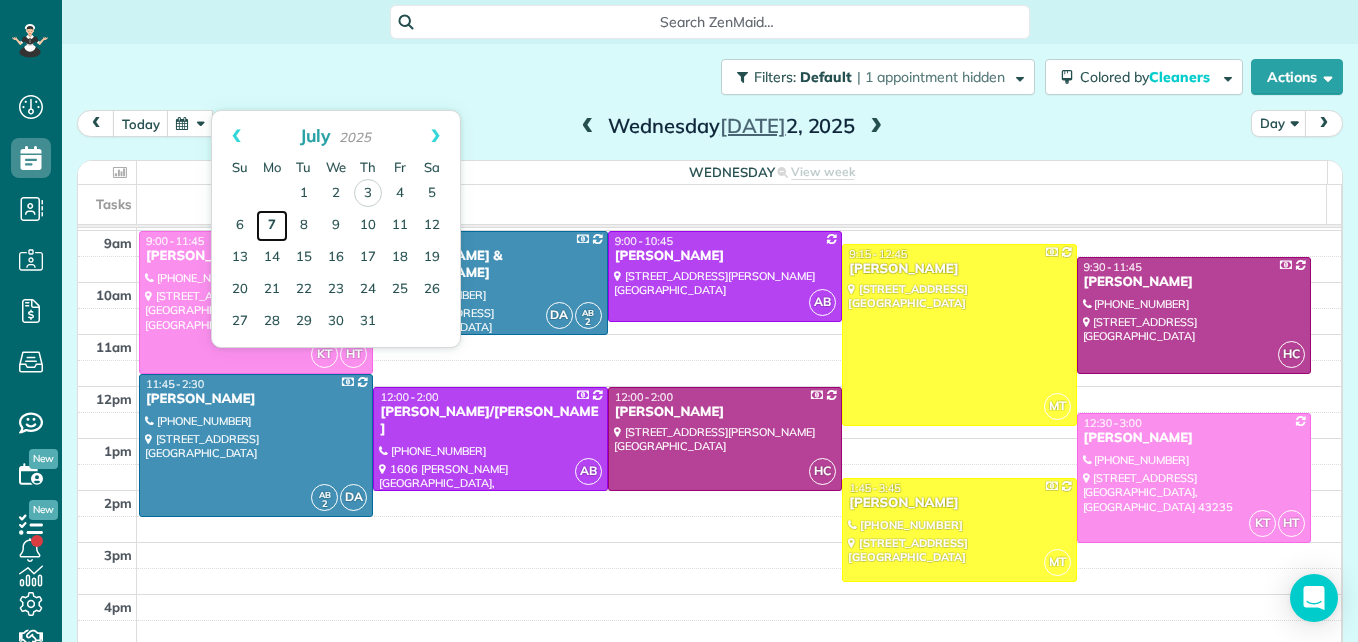 click on "7" at bounding box center (272, 226) 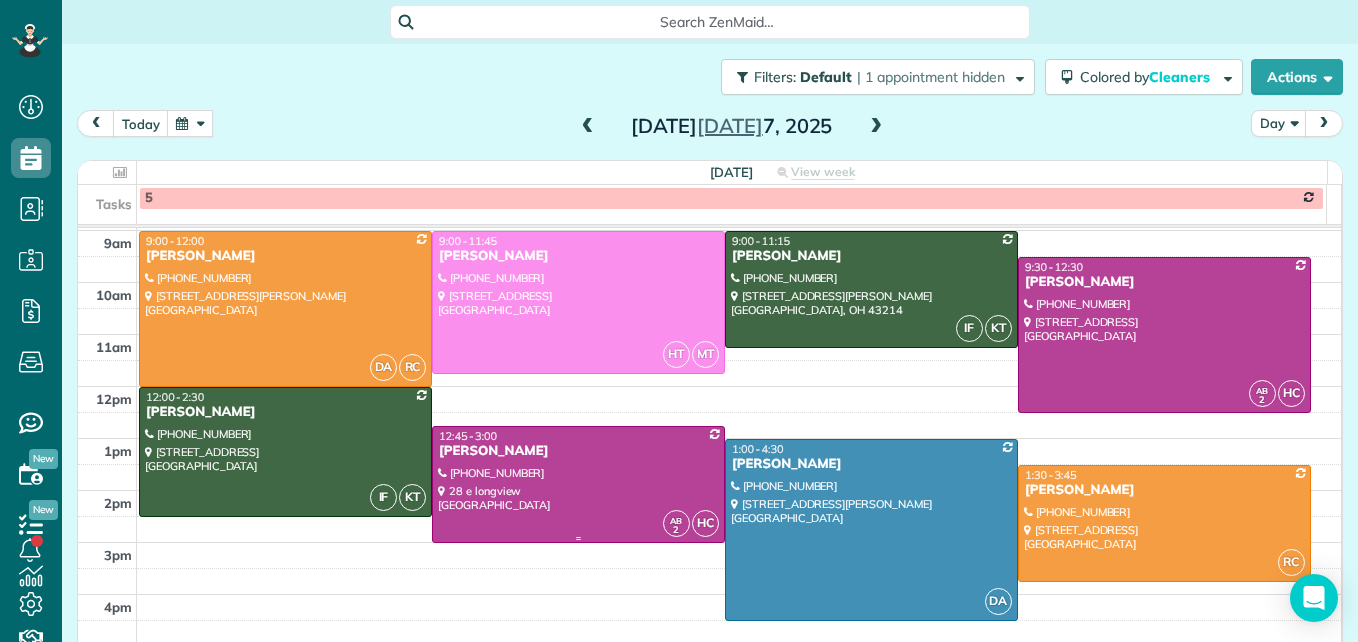 scroll, scrollTop: 359, scrollLeft: 0, axis: vertical 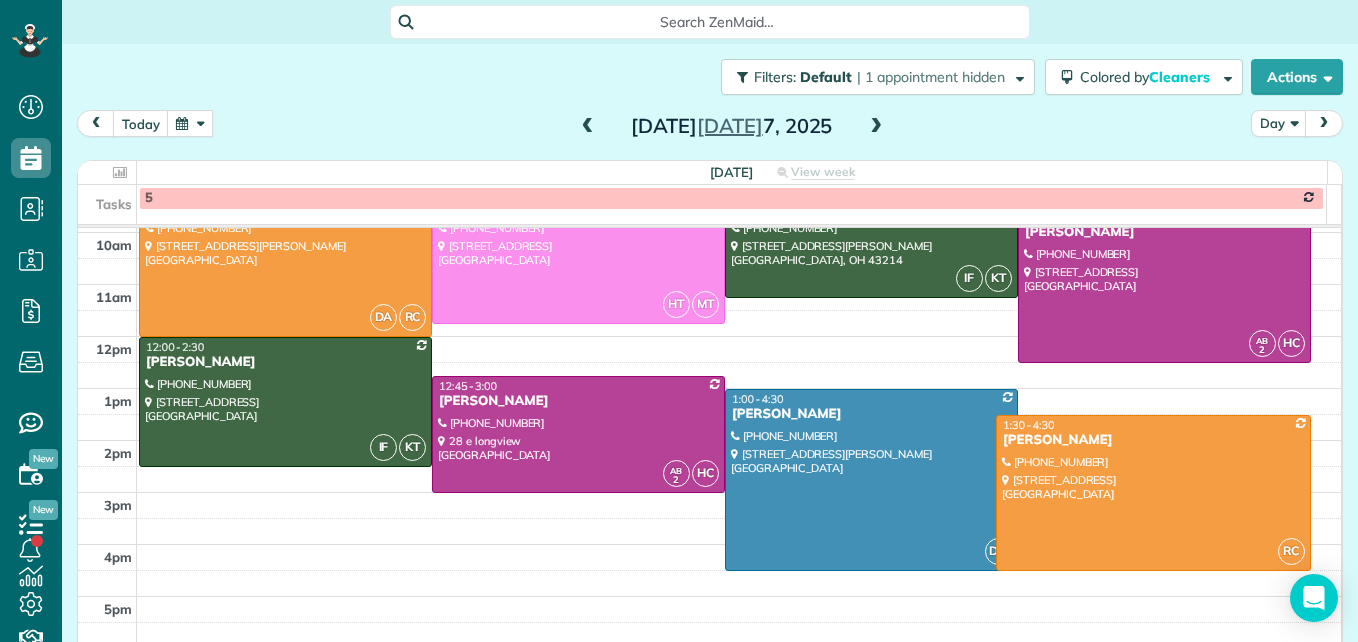 drag, startPoint x: 1134, startPoint y: 526, endPoint x: 1137, endPoint y: 559, distance: 33.13608 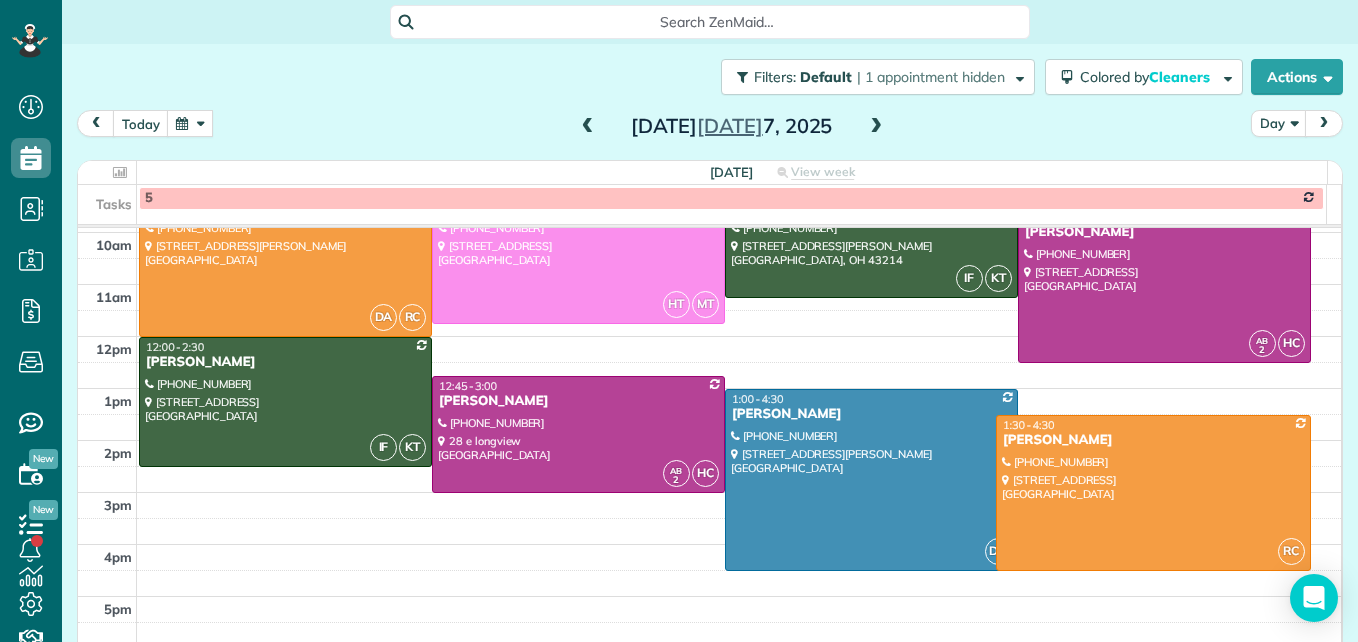 scroll, scrollTop: 339, scrollLeft: 0, axis: vertical 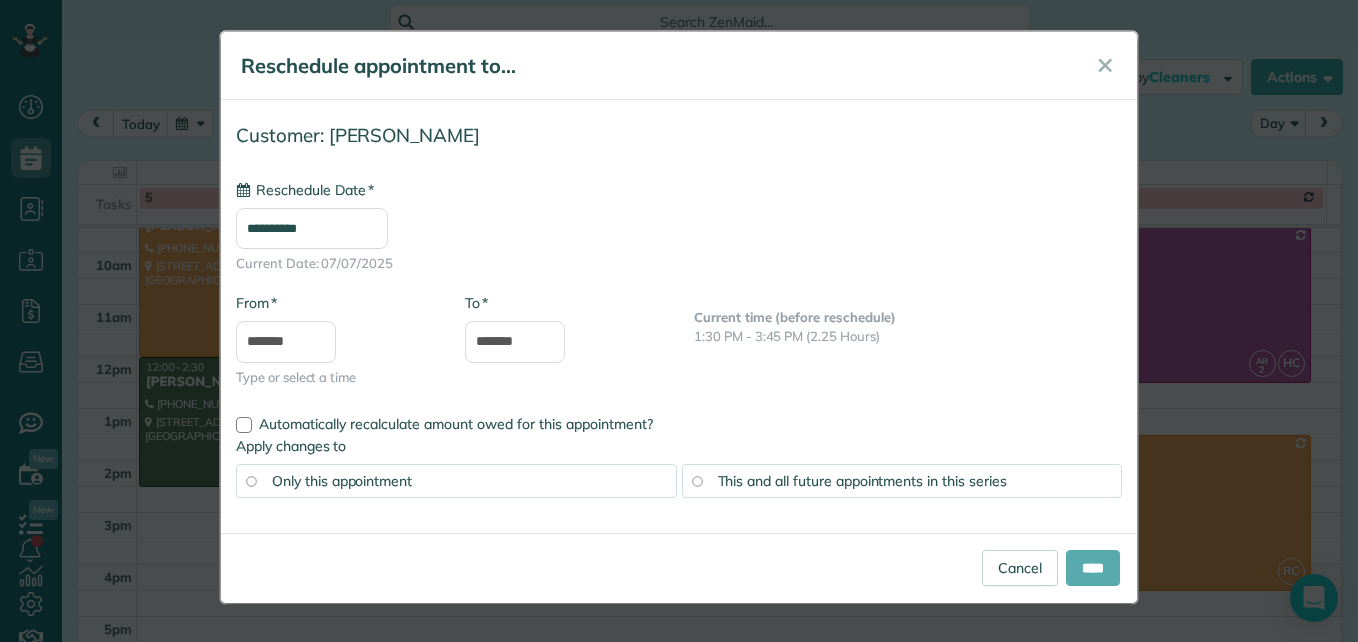 type on "**********" 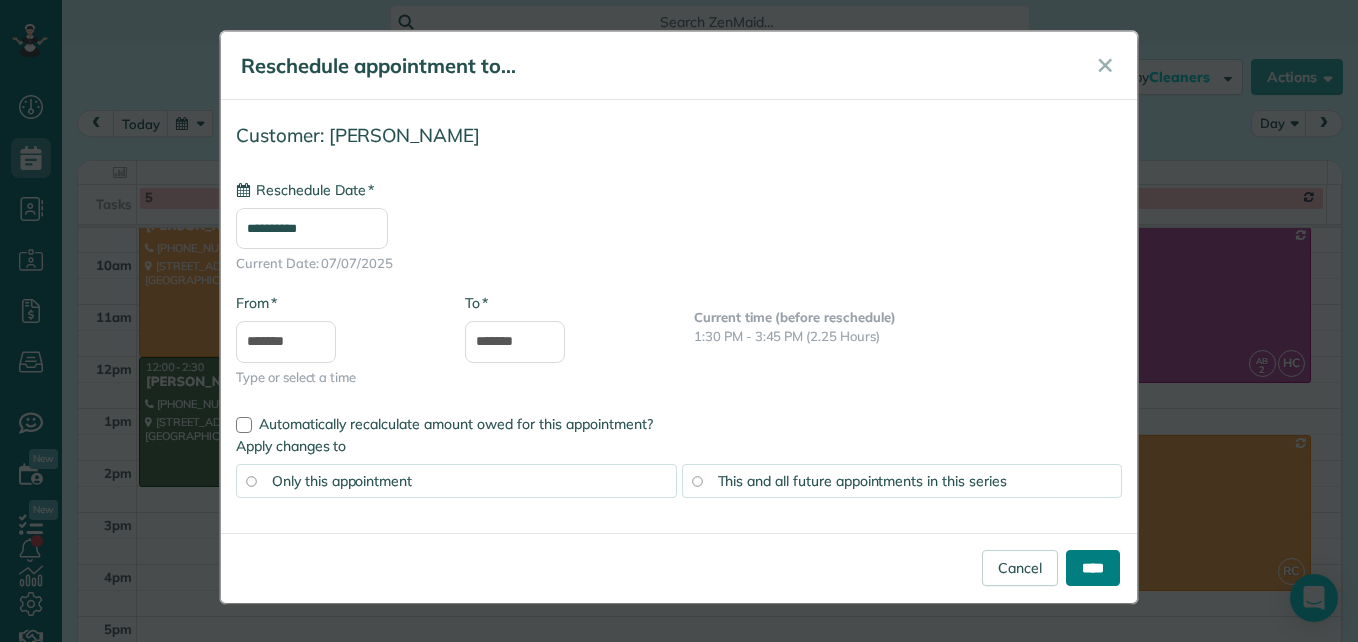 click on "****" at bounding box center (1093, 568) 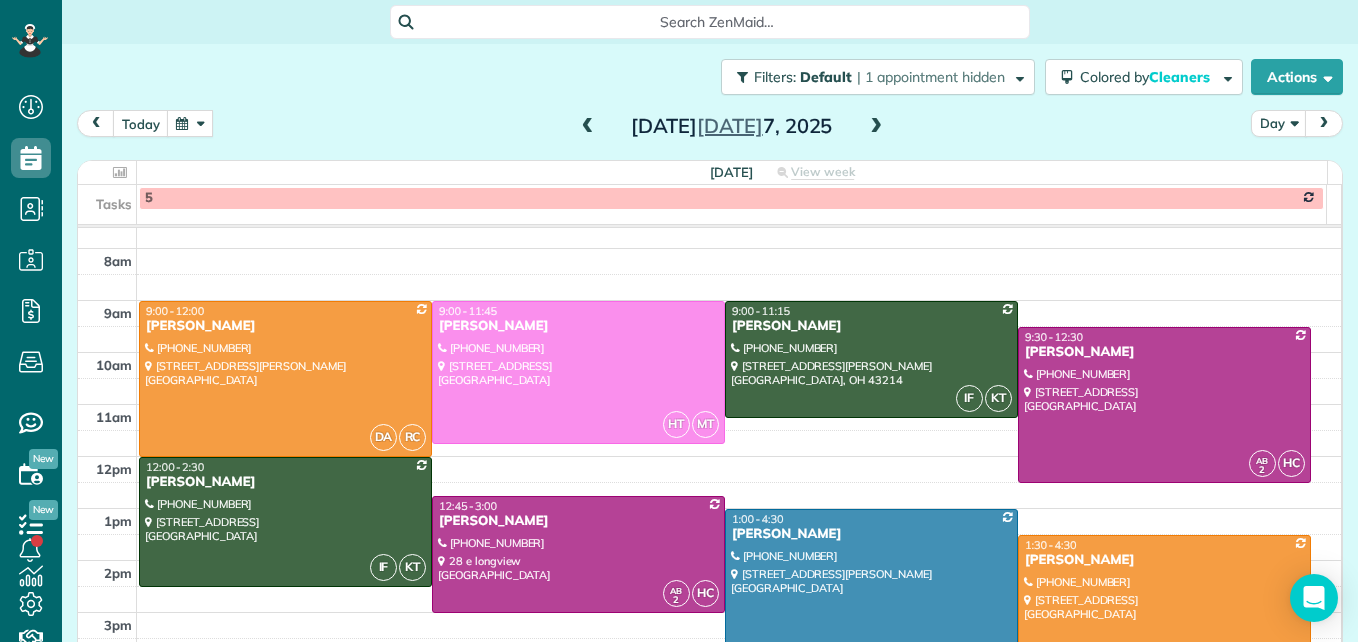 scroll, scrollTop: 339, scrollLeft: 0, axis: vertical 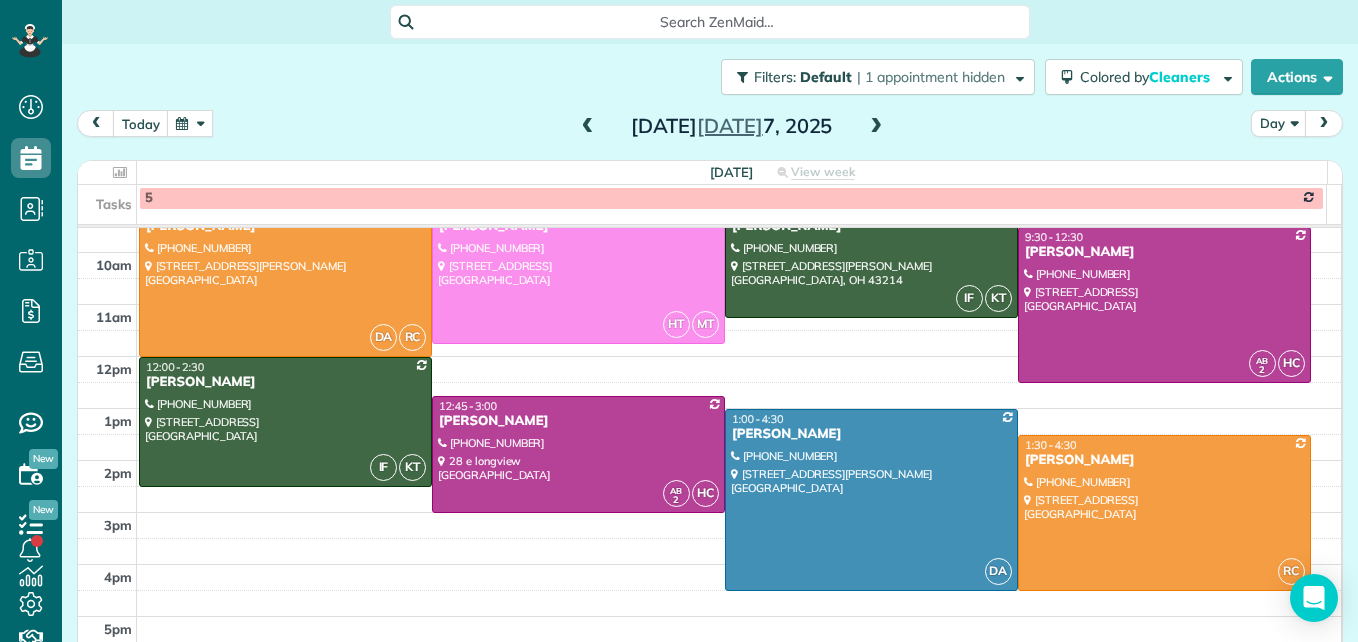 click at bounding box center (876, 127) 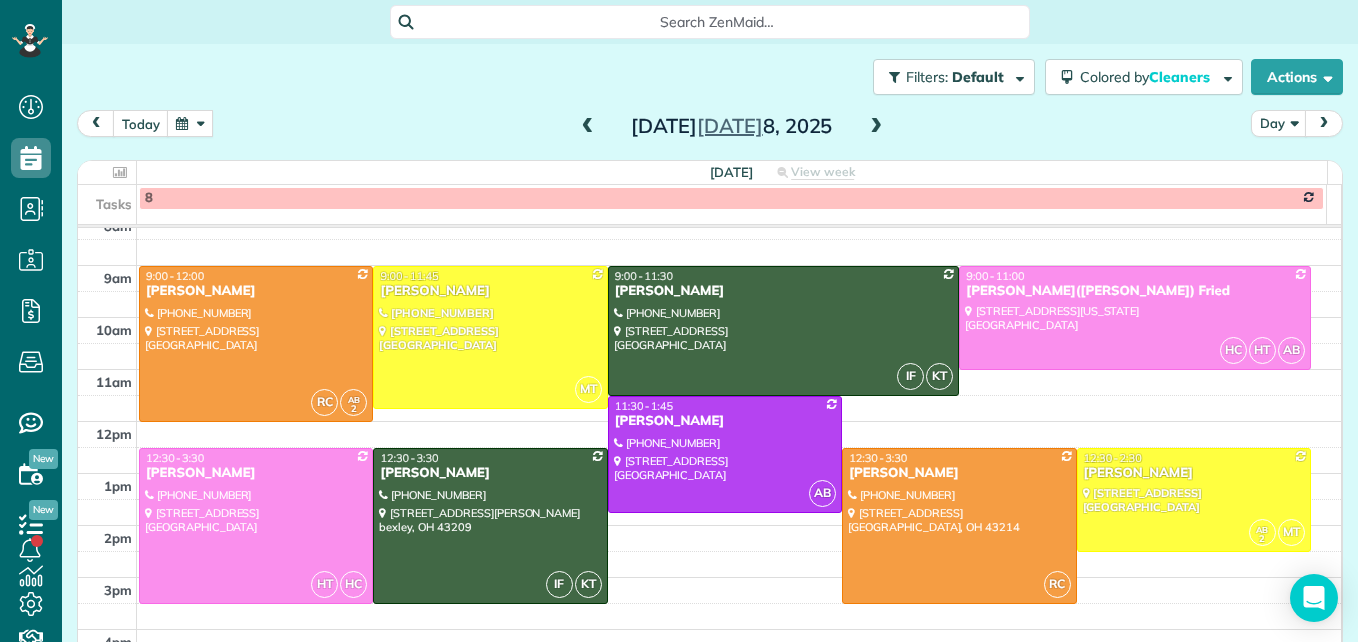 scroll, scrollTop: 309, scrollLeft: 0, axis: vertical 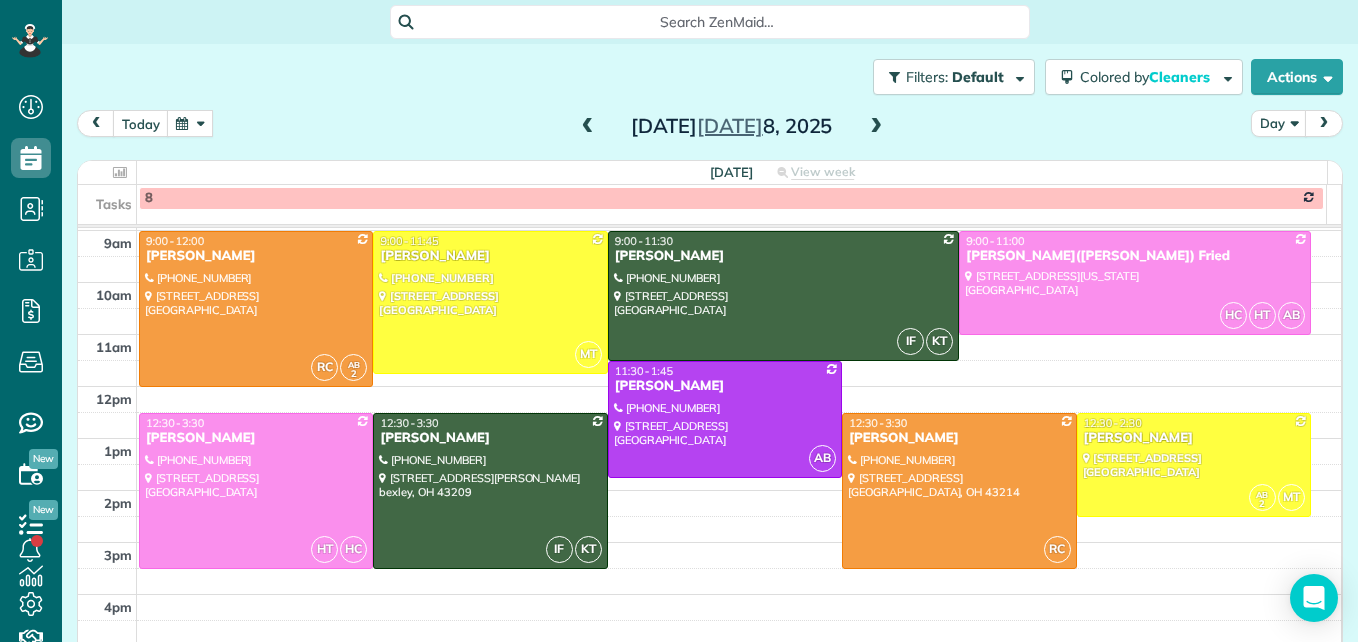 click at bounding box center [876, 127] 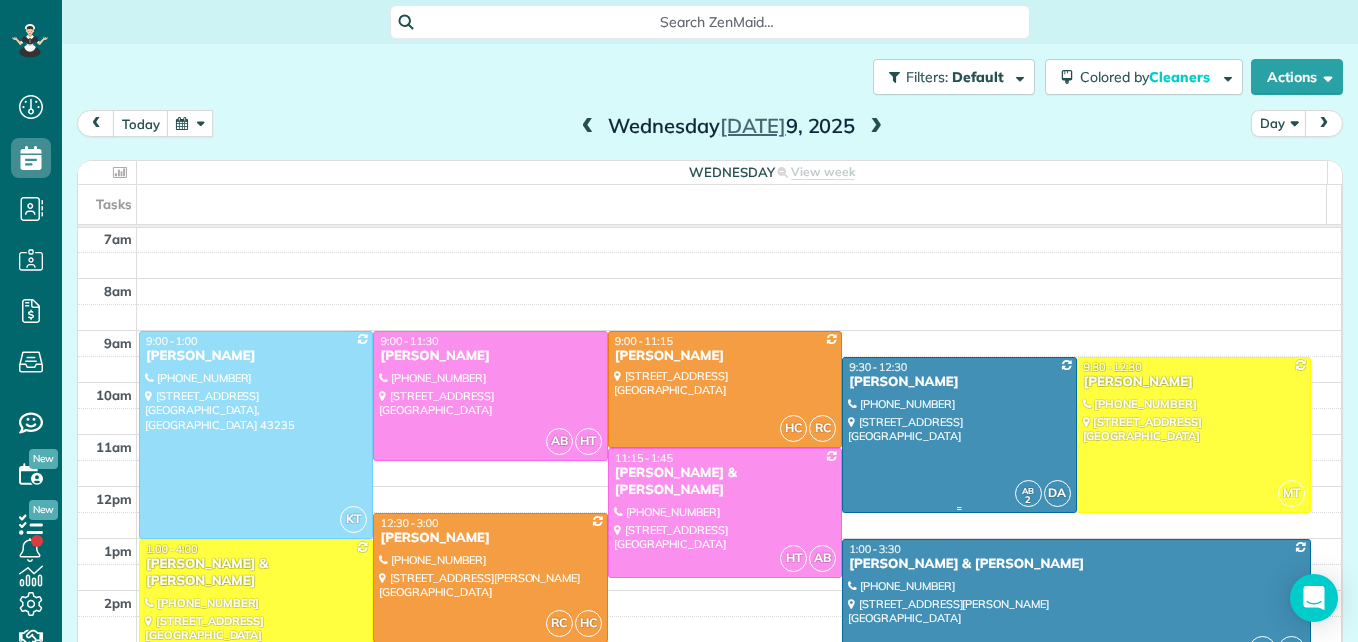 scroll, scrollTop: 309, scrollLeft: 0, axis: vertical 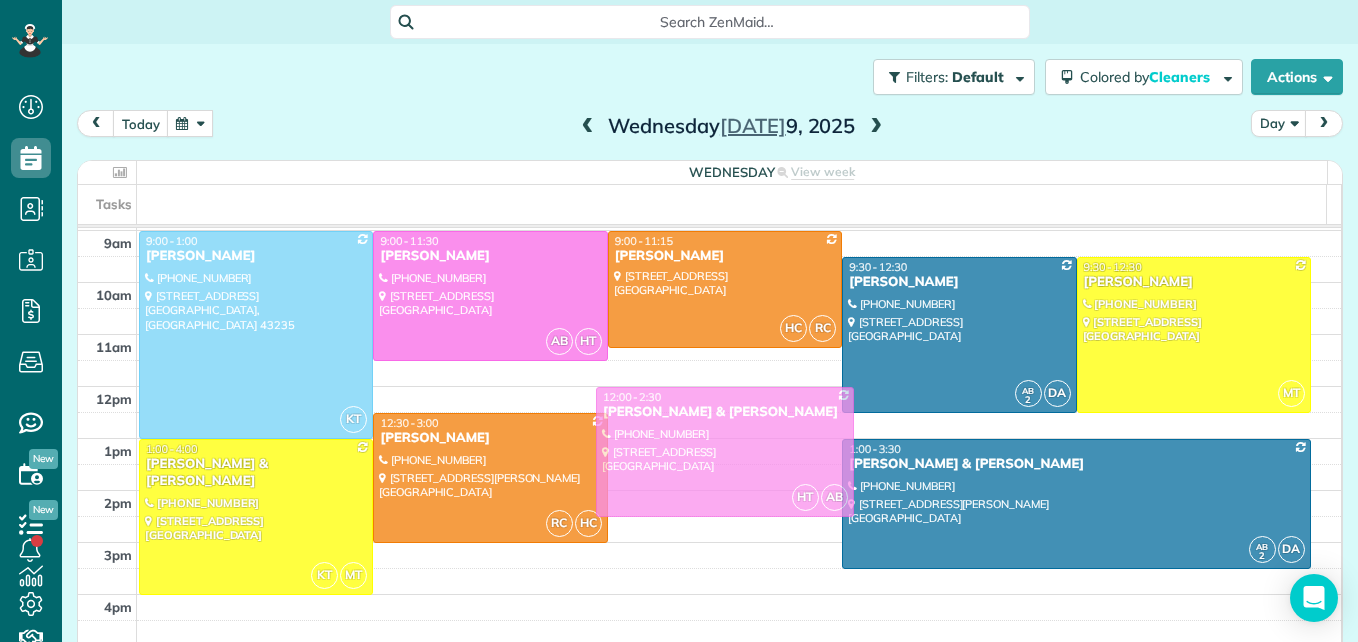 drag, startPoint x: 688, startPoint y: 413, endPoint x: 692, endPoint y: 447, distance: 34.234486 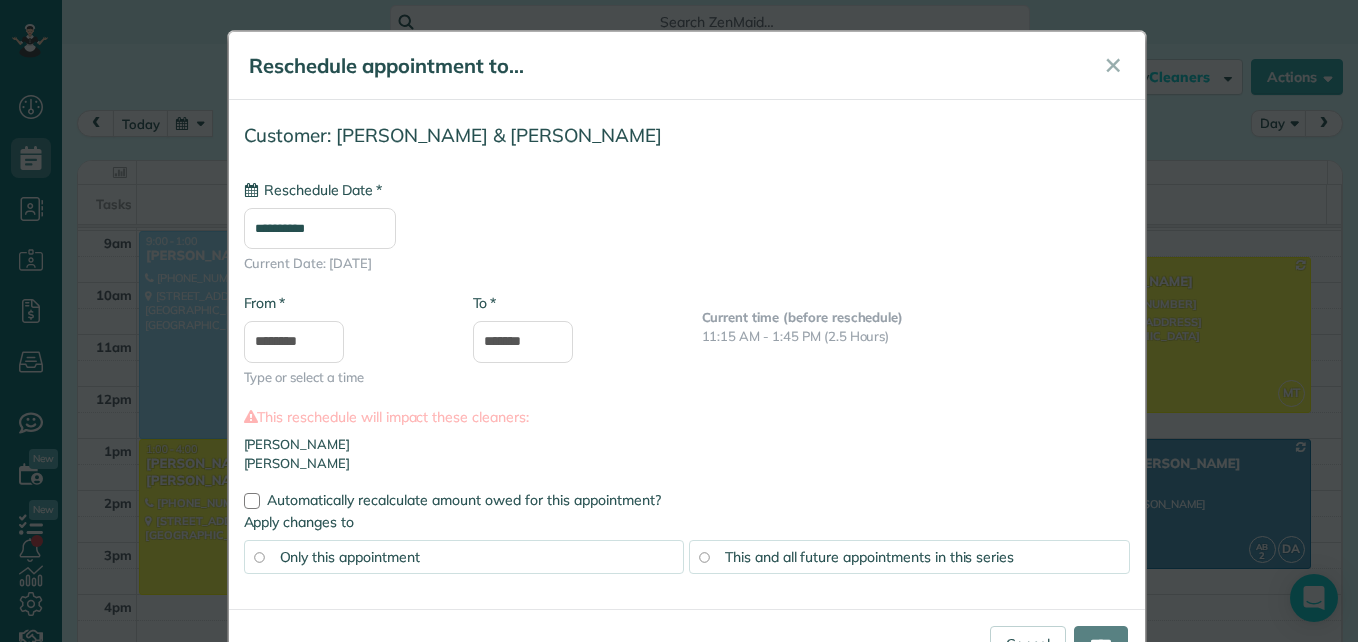 type on "**********" 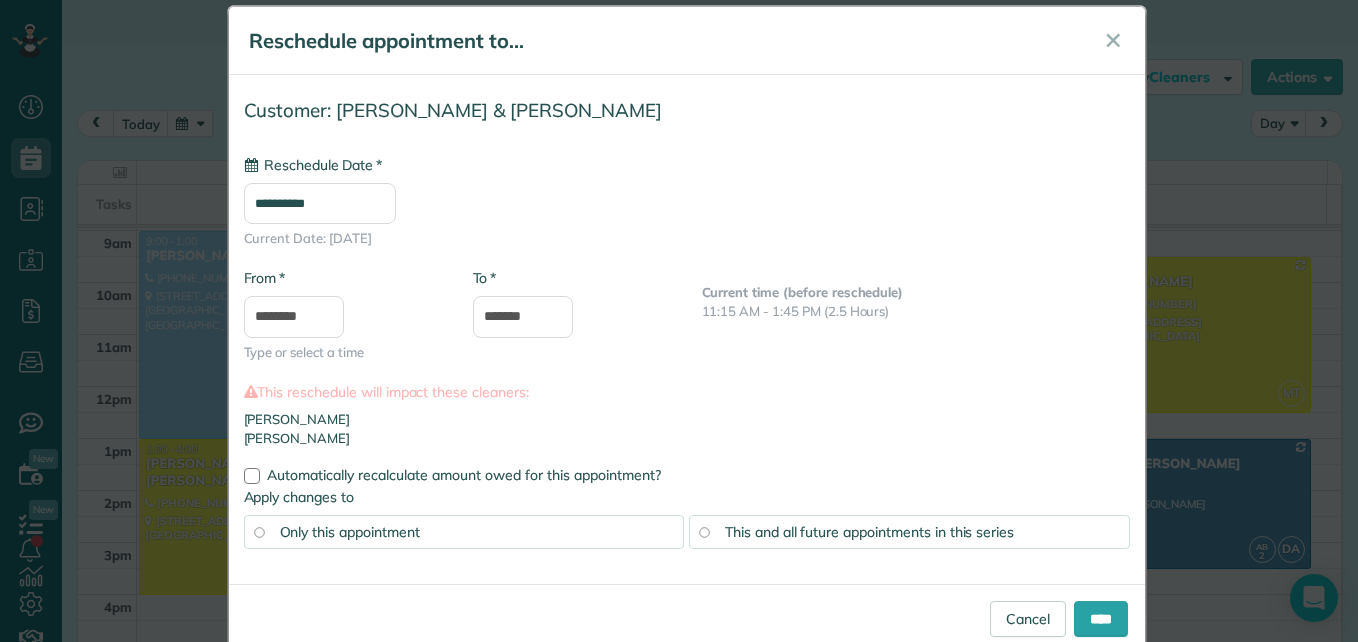 scroll, scrollTop: 69, scrollLeft: 0, axis: vertical 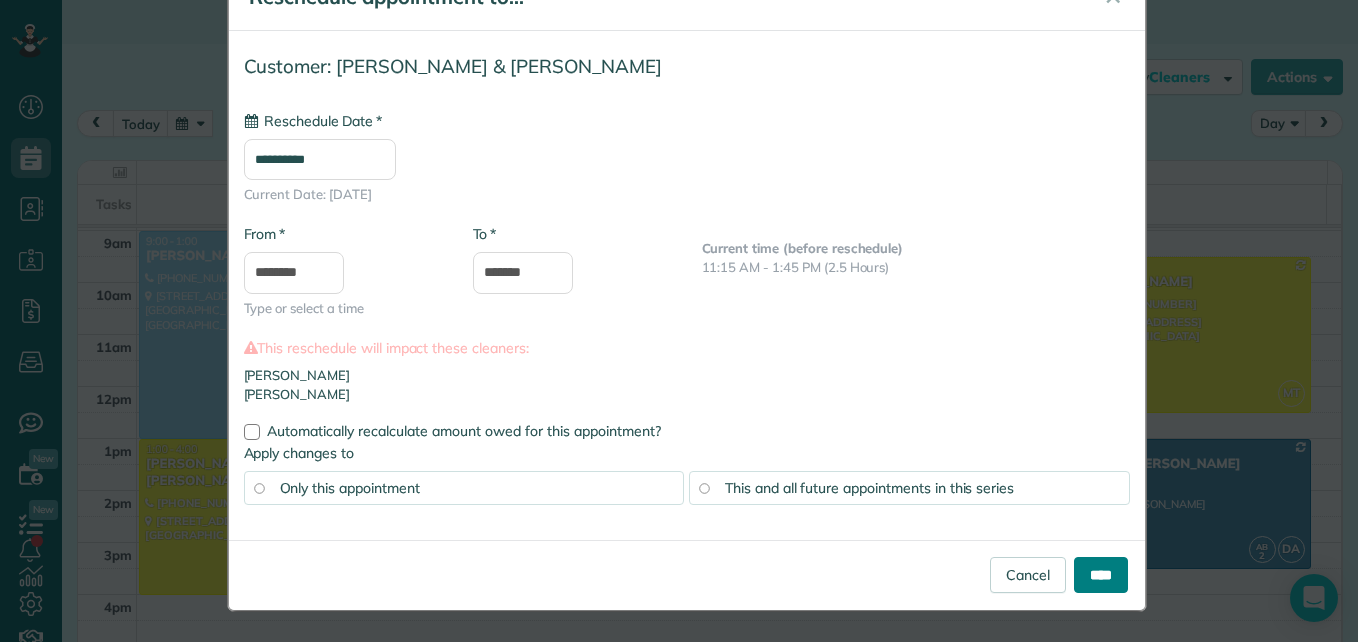 click on "****" at bounding box center (1101, 575) 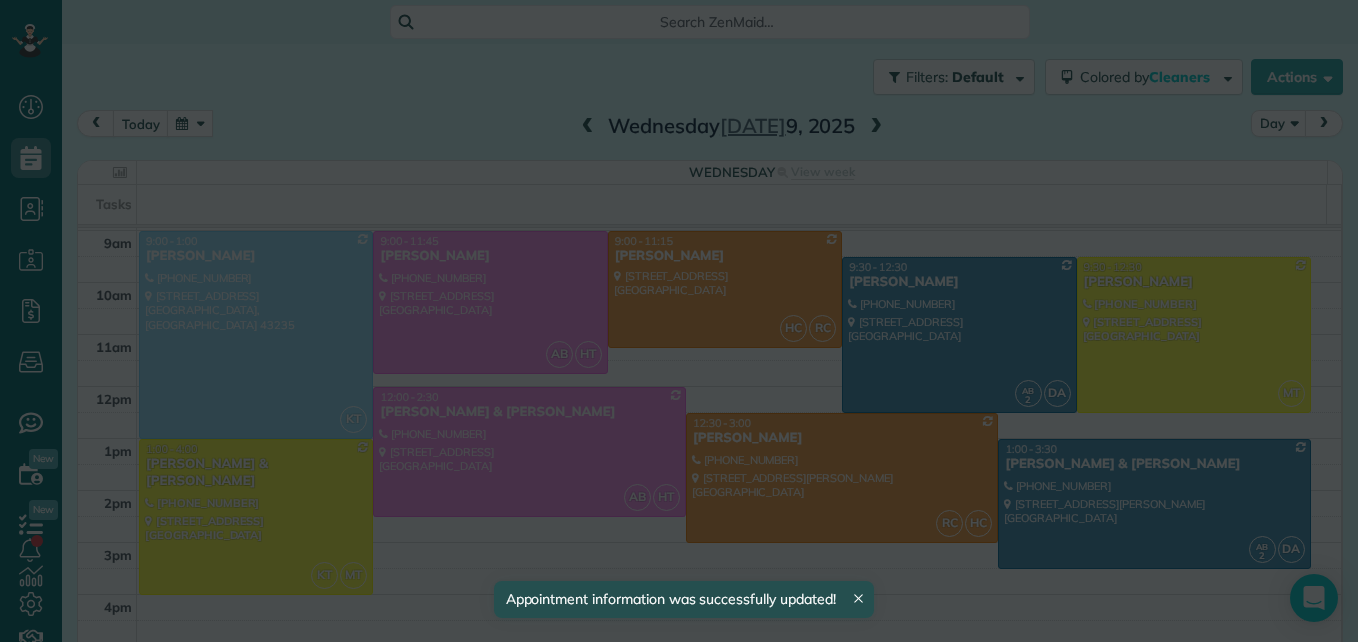 scroll, scrollTop: 0, scrollLeft: 0, axis: both 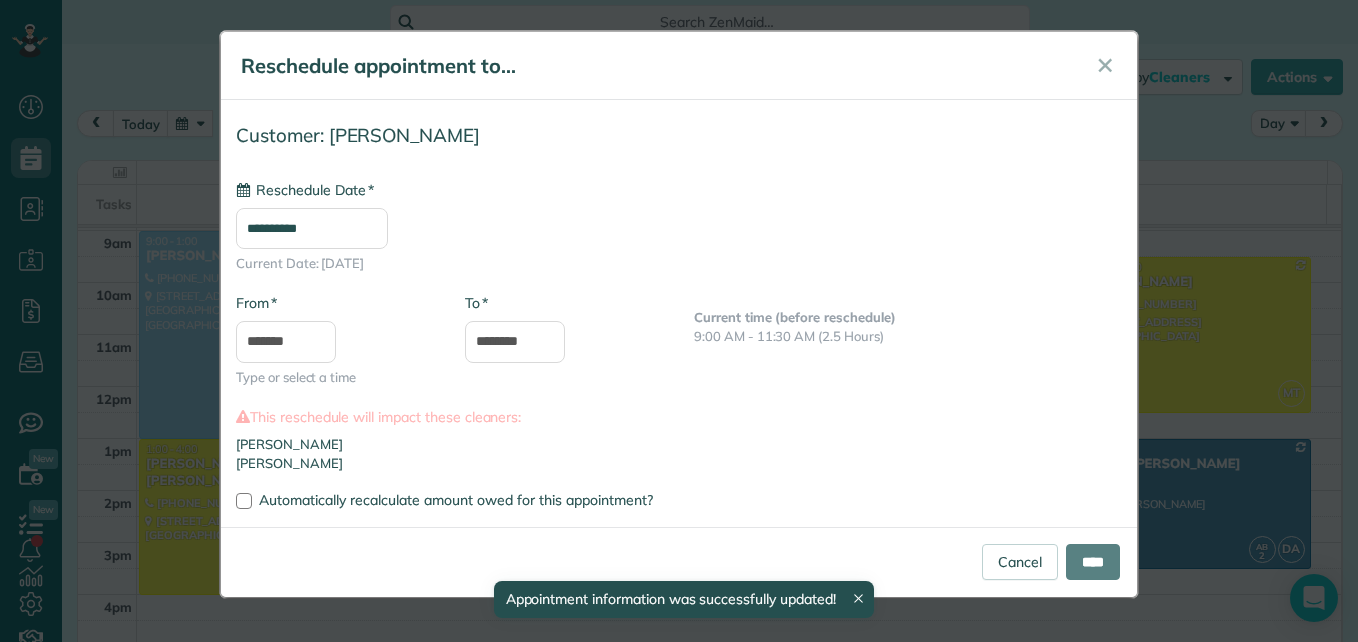 type on "**********" 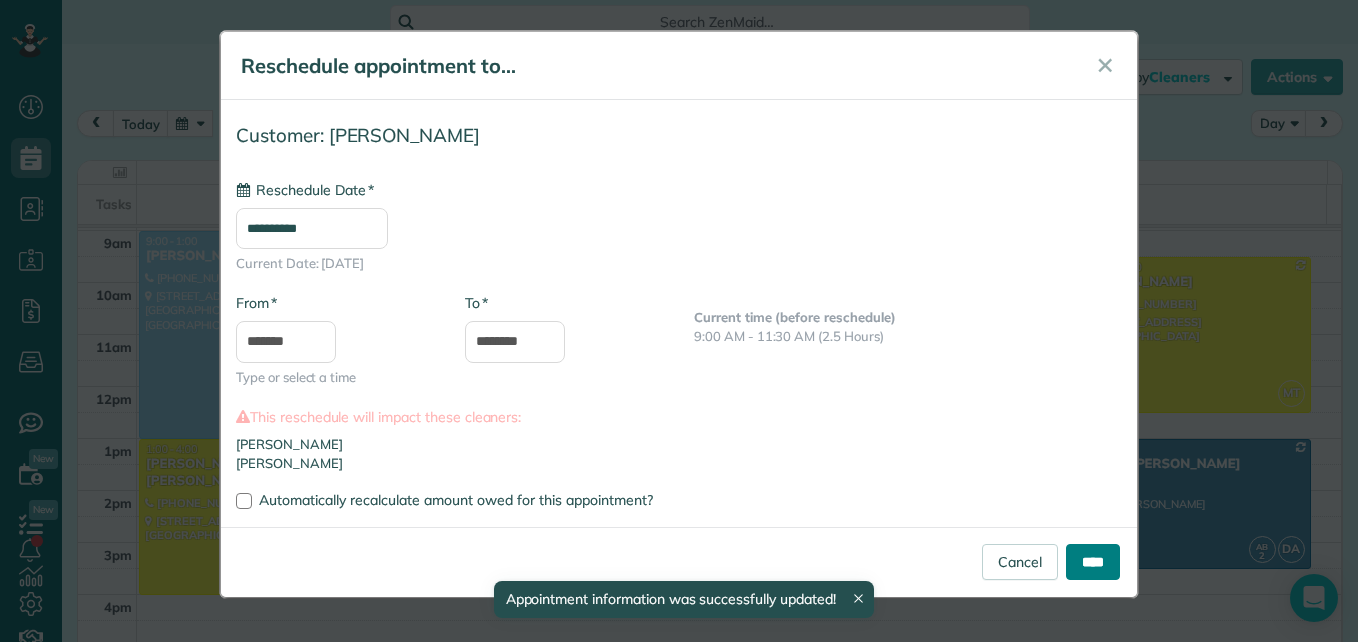 click on "****" at bounding box center (1093, 562) 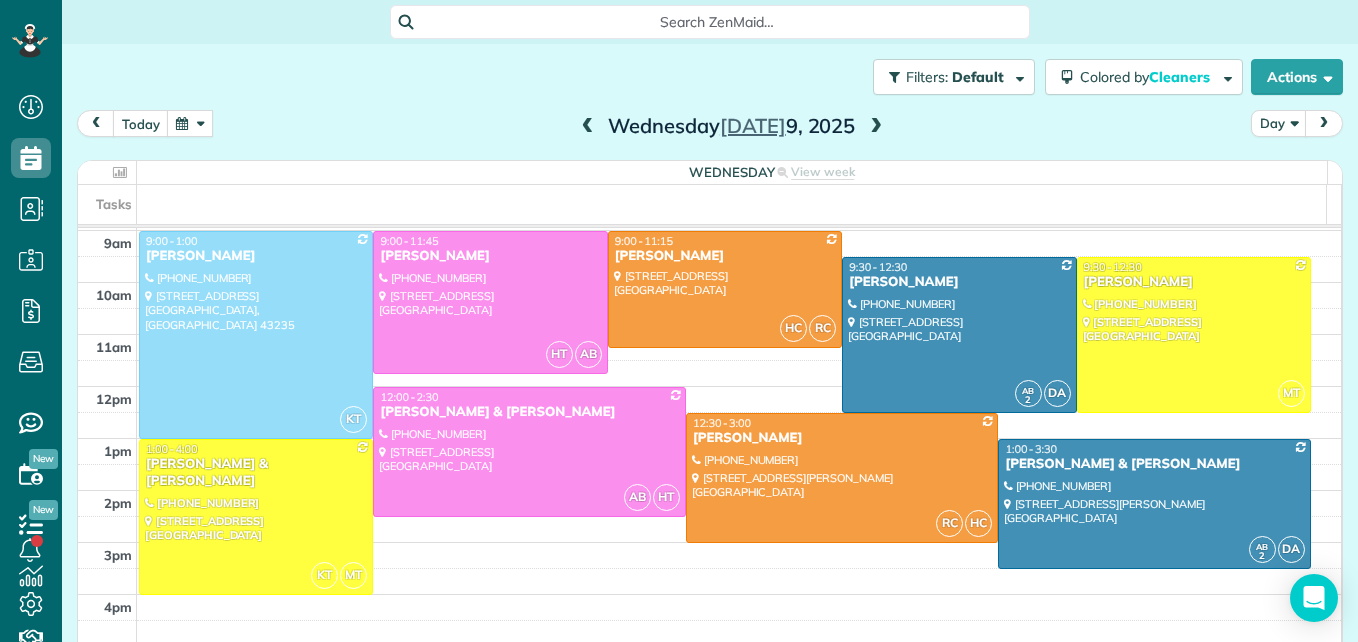 click at bounding box center (876, 127) 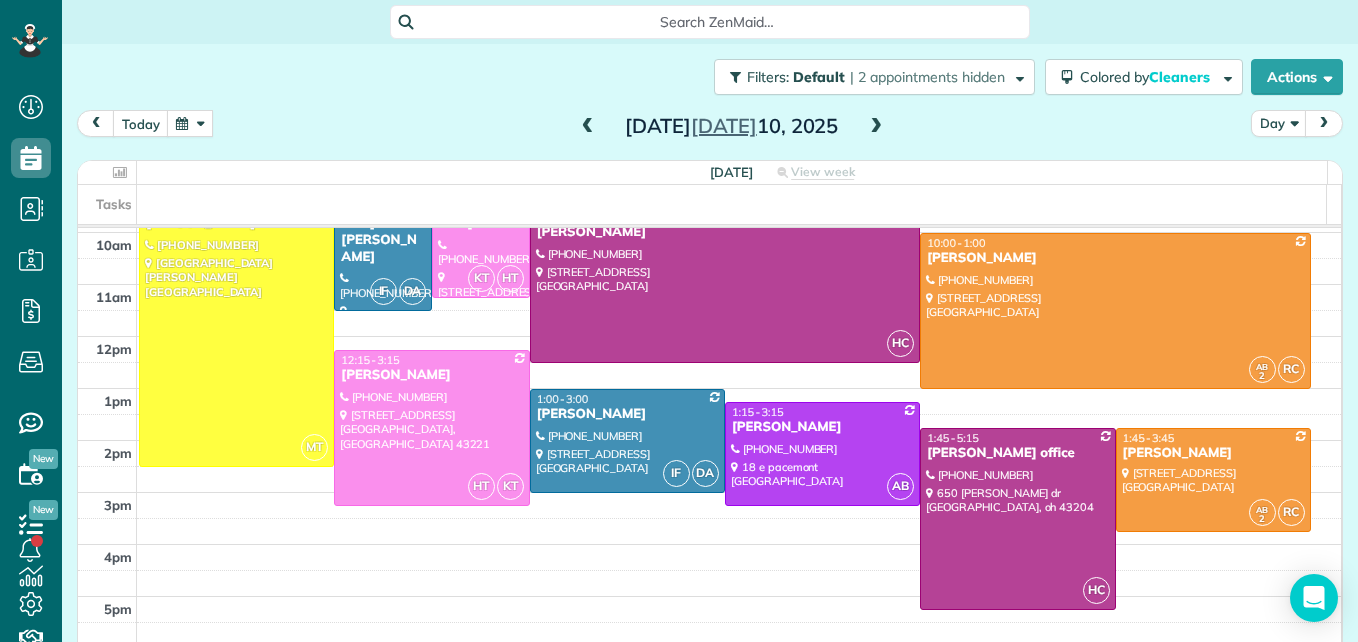 scroll, scrollTop: 259, scrollLeft: 0, axis: vertical 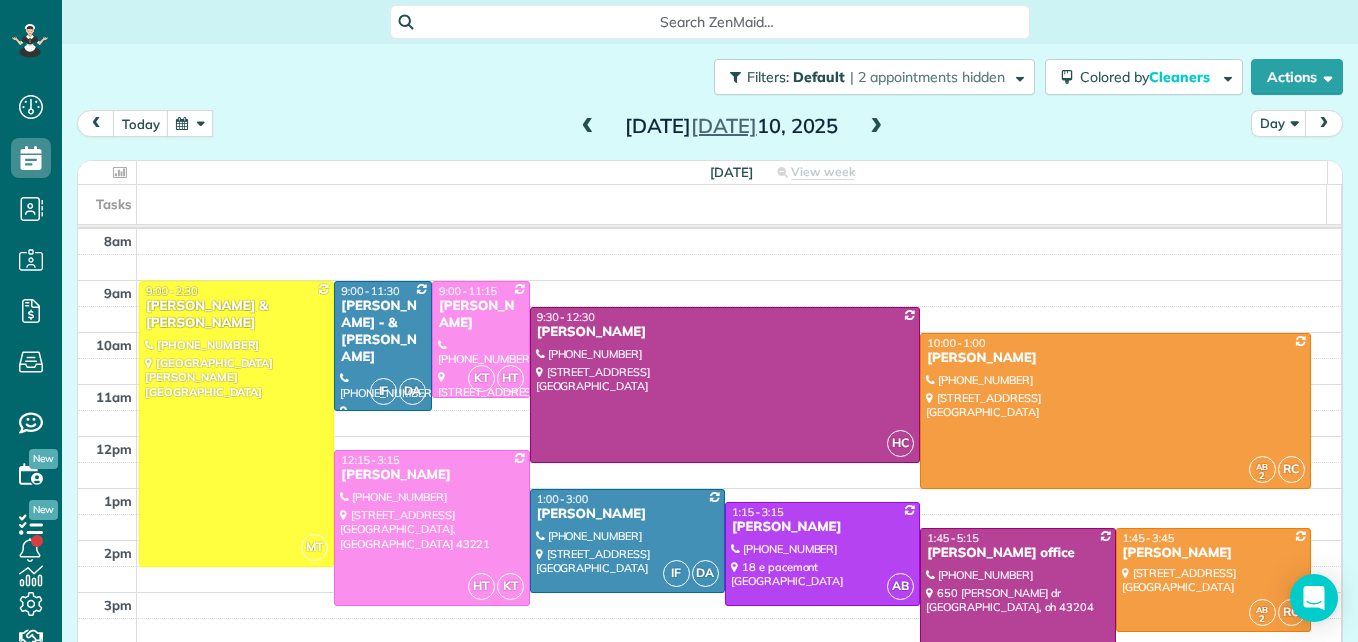 click at bounding box center (876, 127) 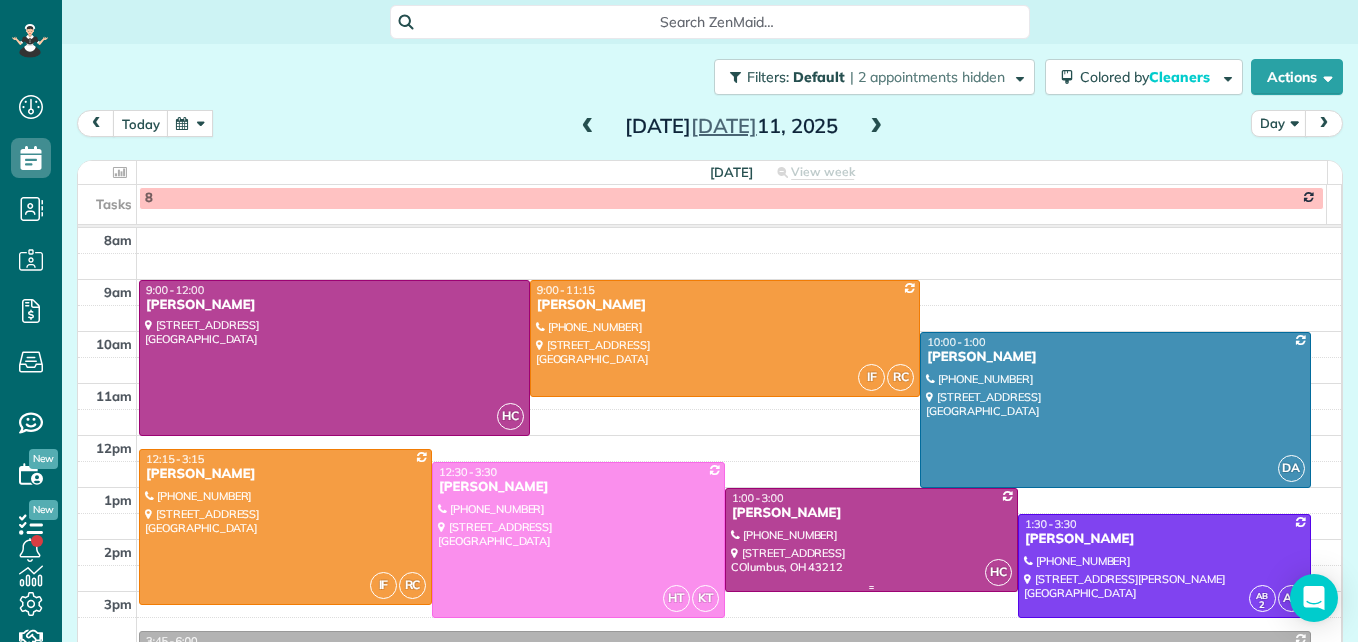 scroll, scrollTop: 360, scrollLeft: 0, axis: vertical 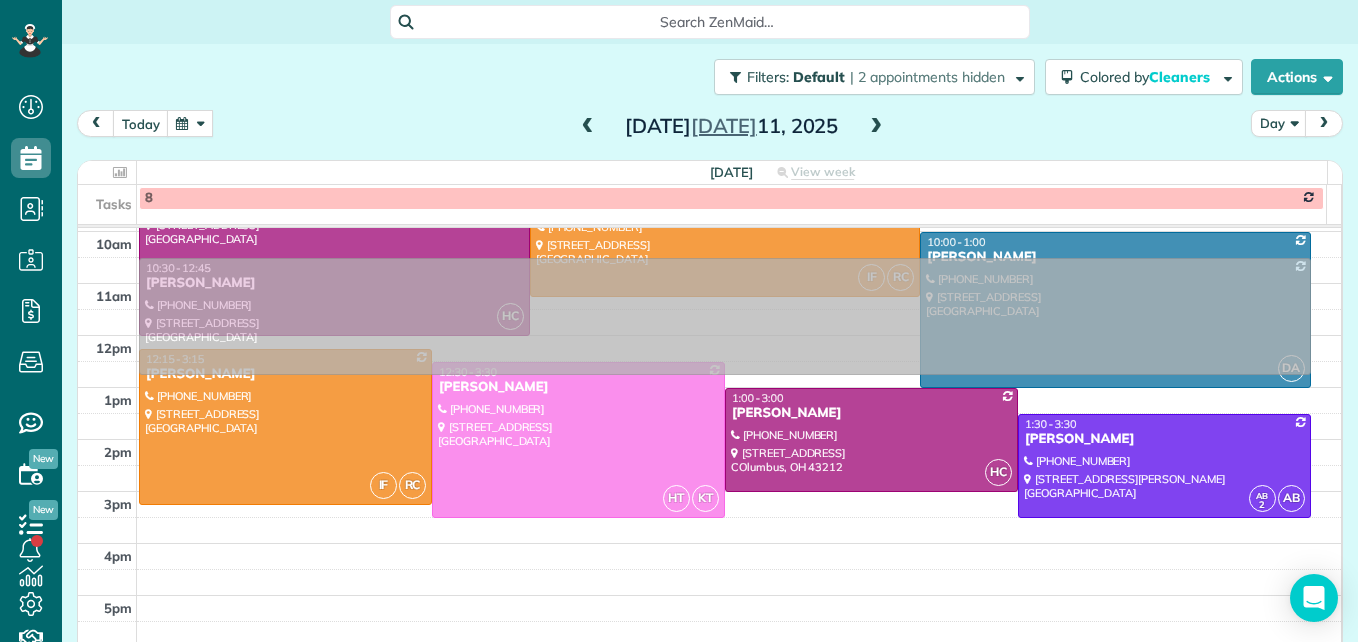 drag, startPoint x: 902, startPoint y: 578, endPoint x: 944, endPoint y: 303, distance: 278.18878 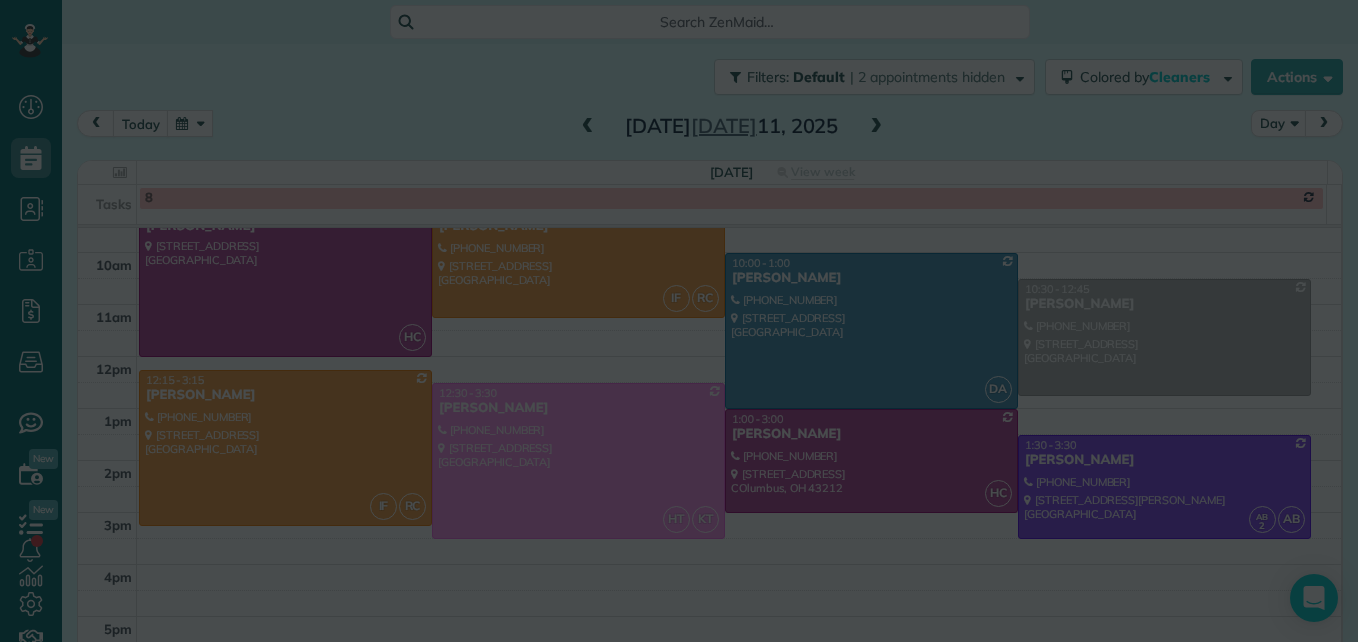 scroll, scrollTop: 339, scrollLeft: 0, axis: vertical 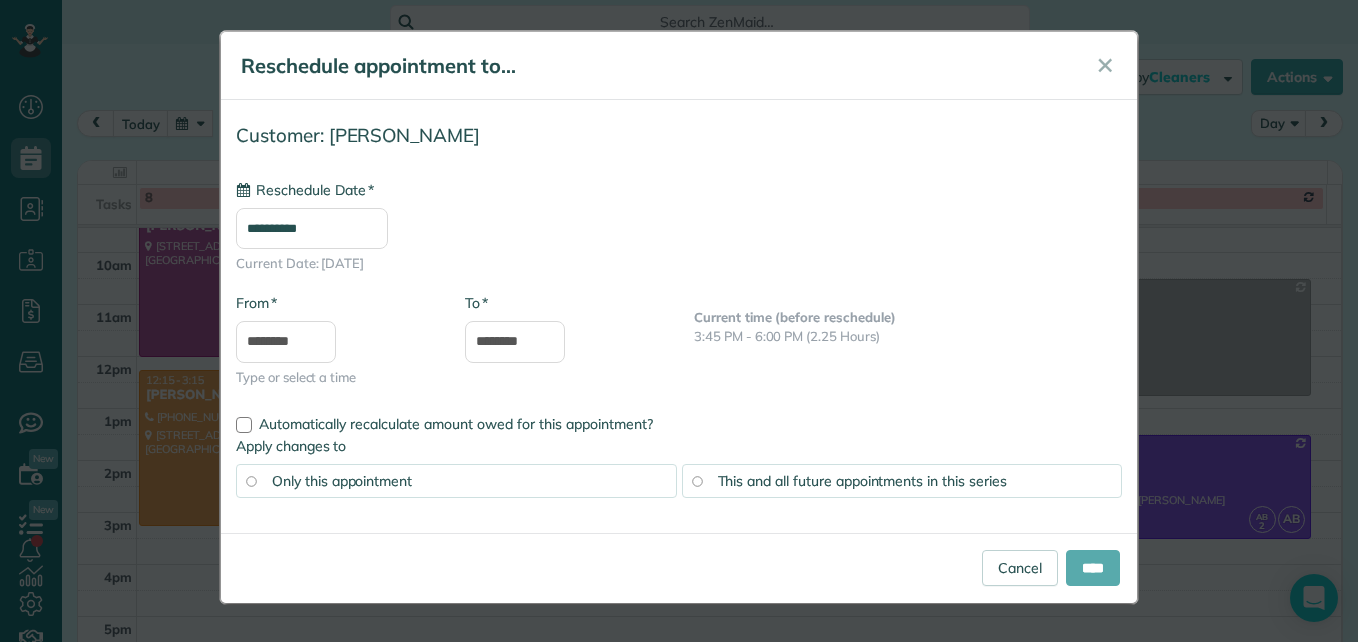 type on "**********" 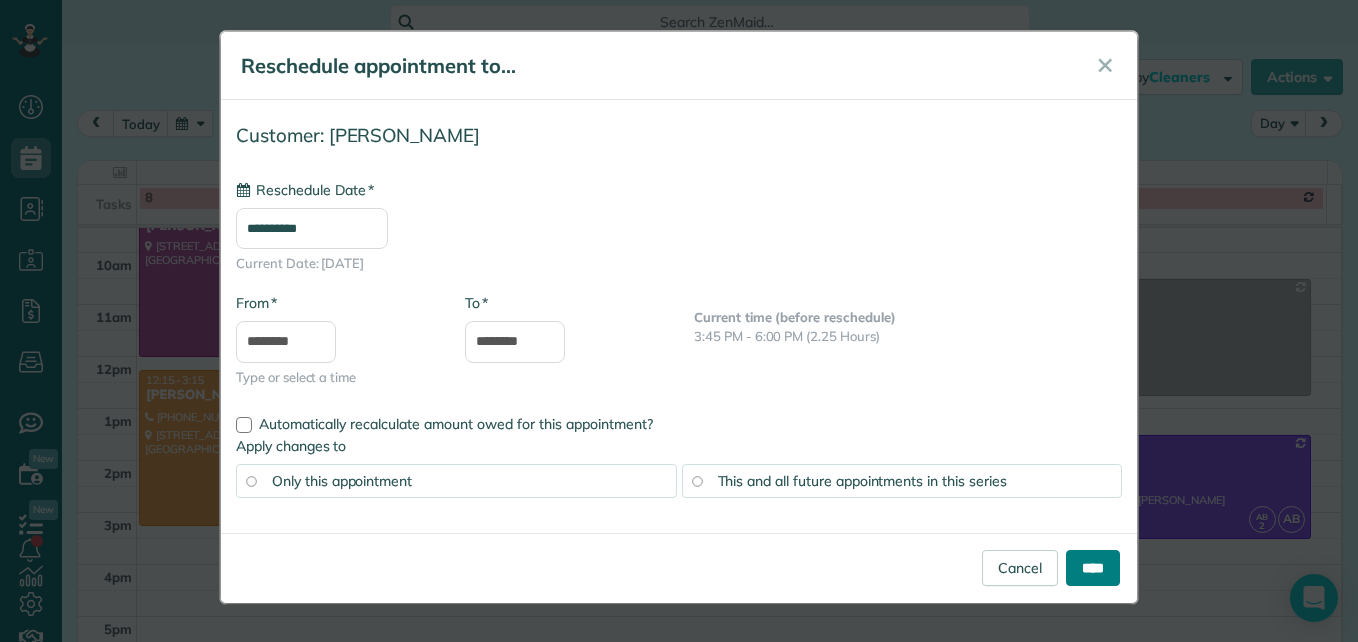 click on "****" at bounding box center [1093, 568] 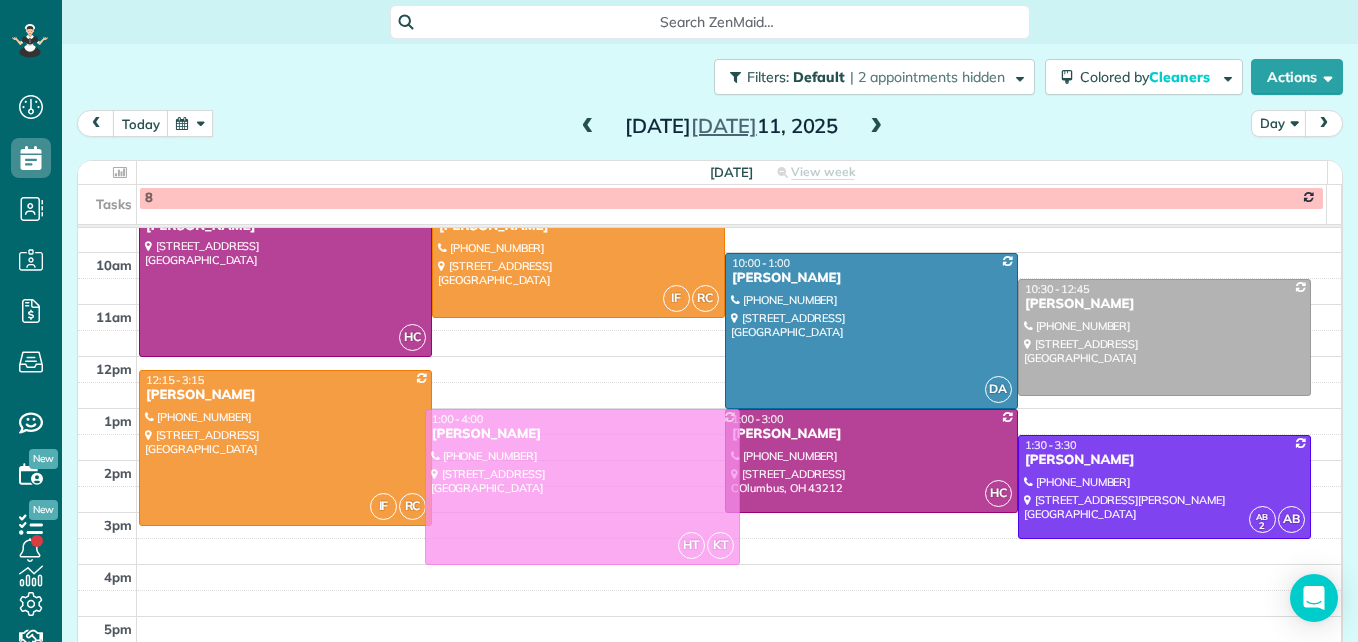 drag, startPoint x: 576, startPoint y: 450, endPoint x: 577, endPoint y: 474, distance: 24.020824 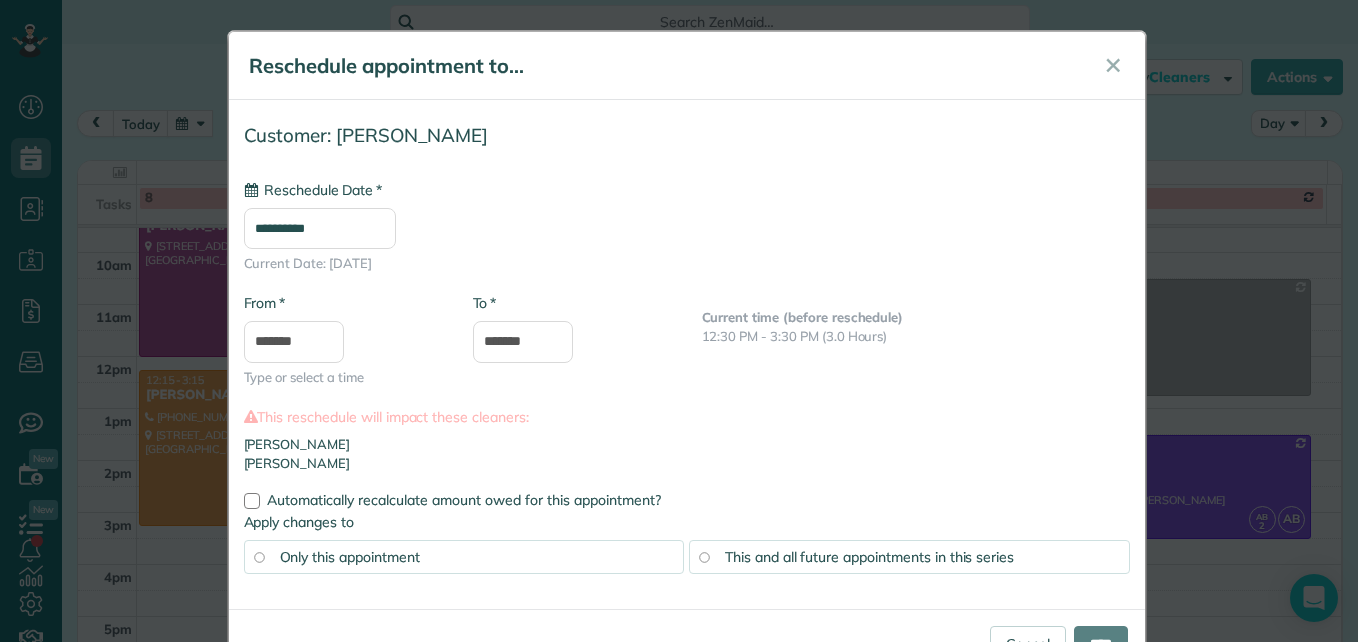 type on "**********" 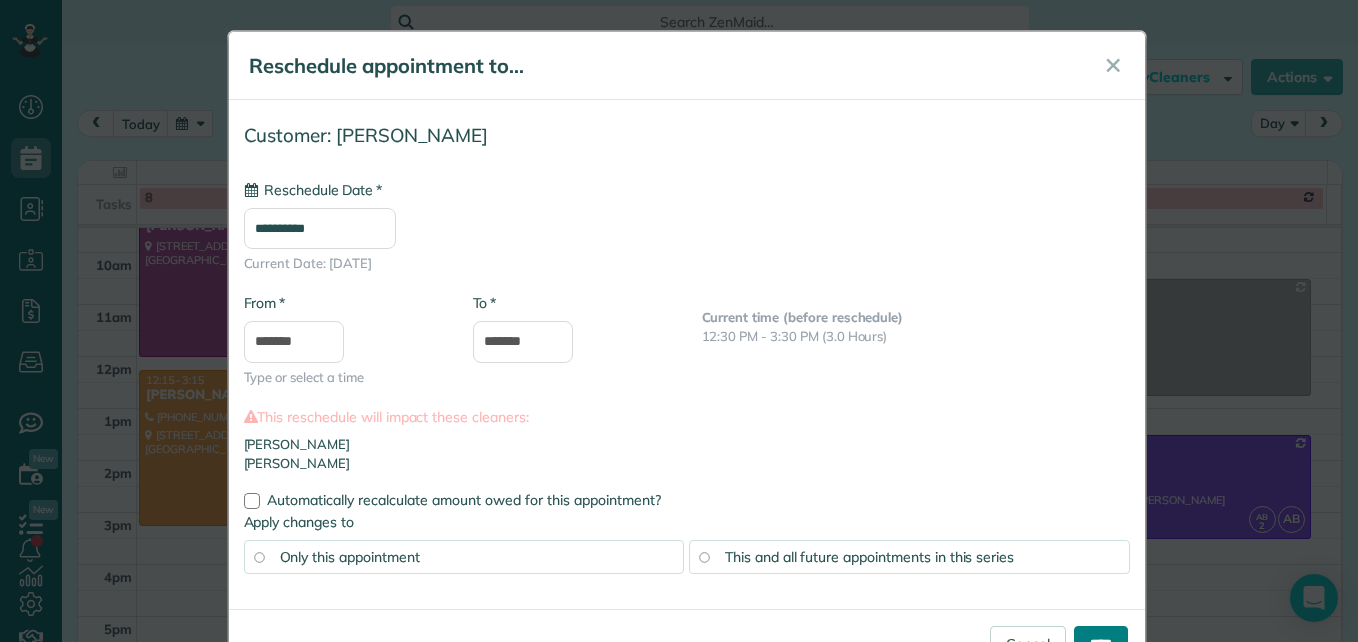 click on "****" at bounding box center [1101, 644] 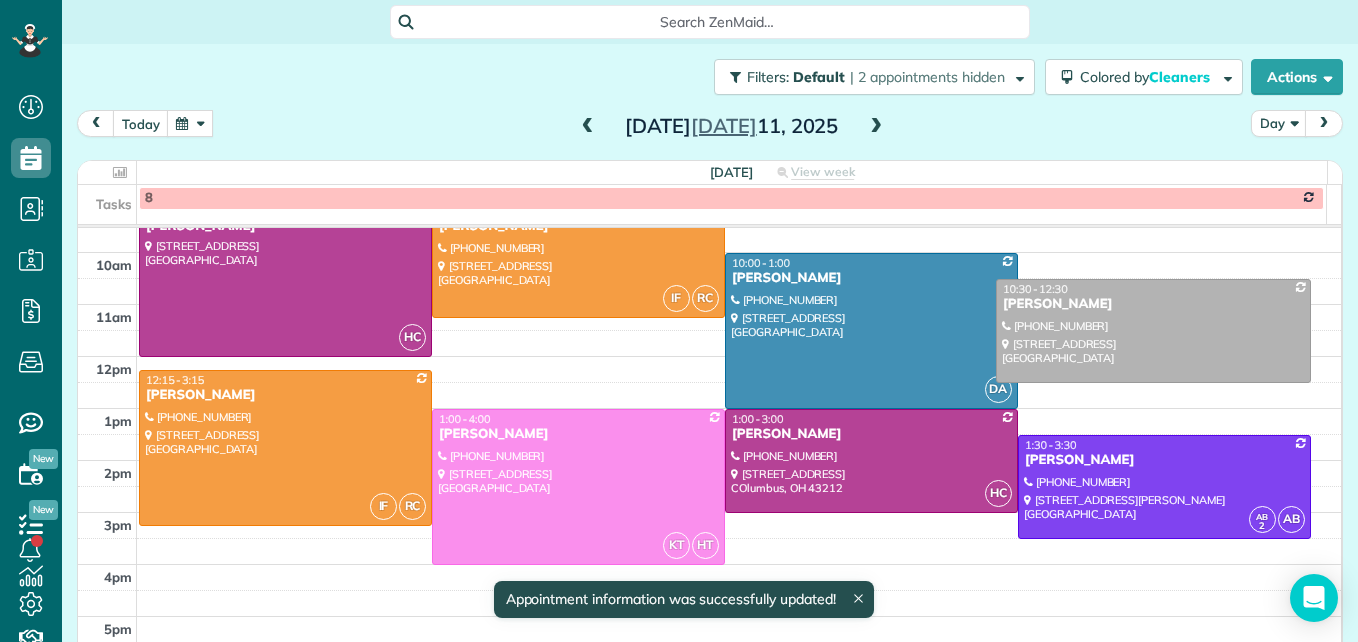 drag, startPoint x: 1112, startPoint y: 391, endPoint x: 1112, endPoint y: 379, distance: 12 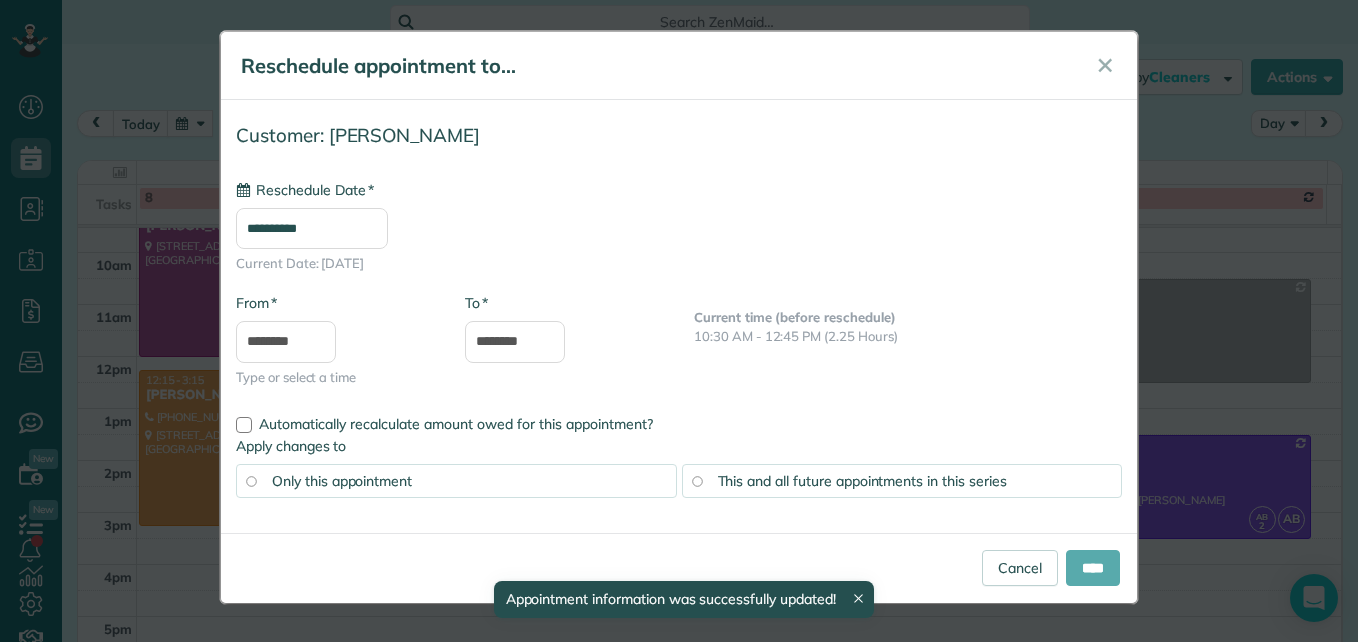 type on "**********" 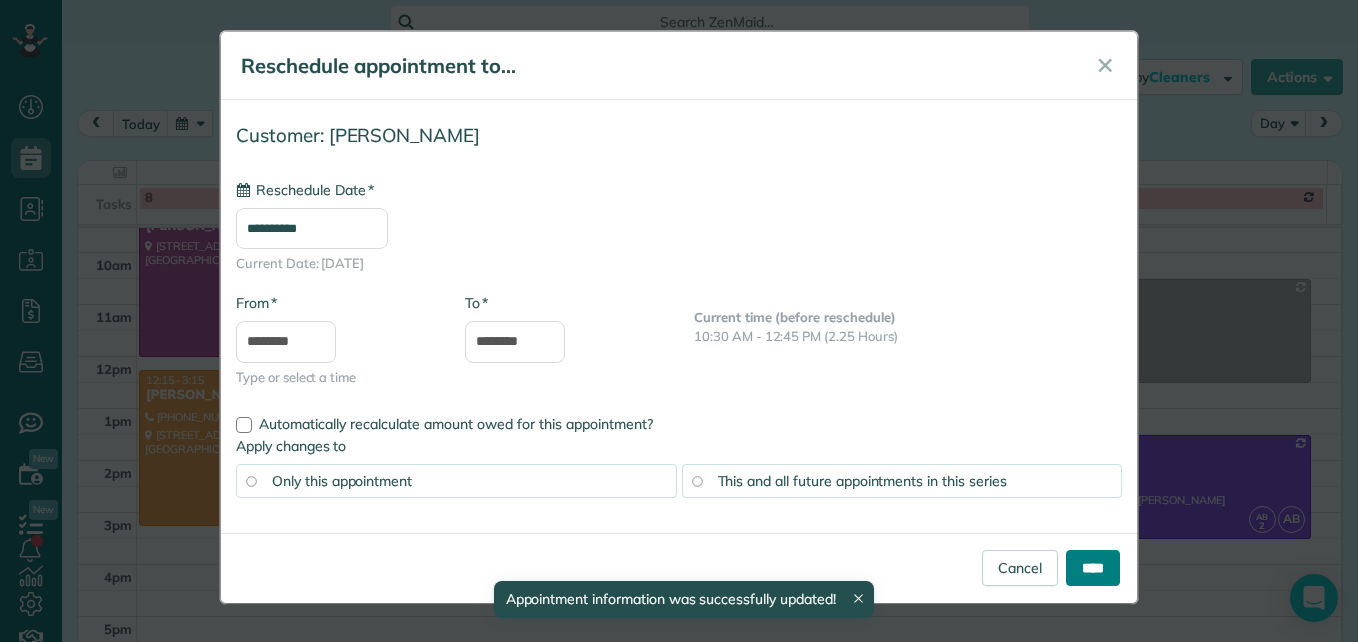 click on "****" at bounding box center (1093, 568) 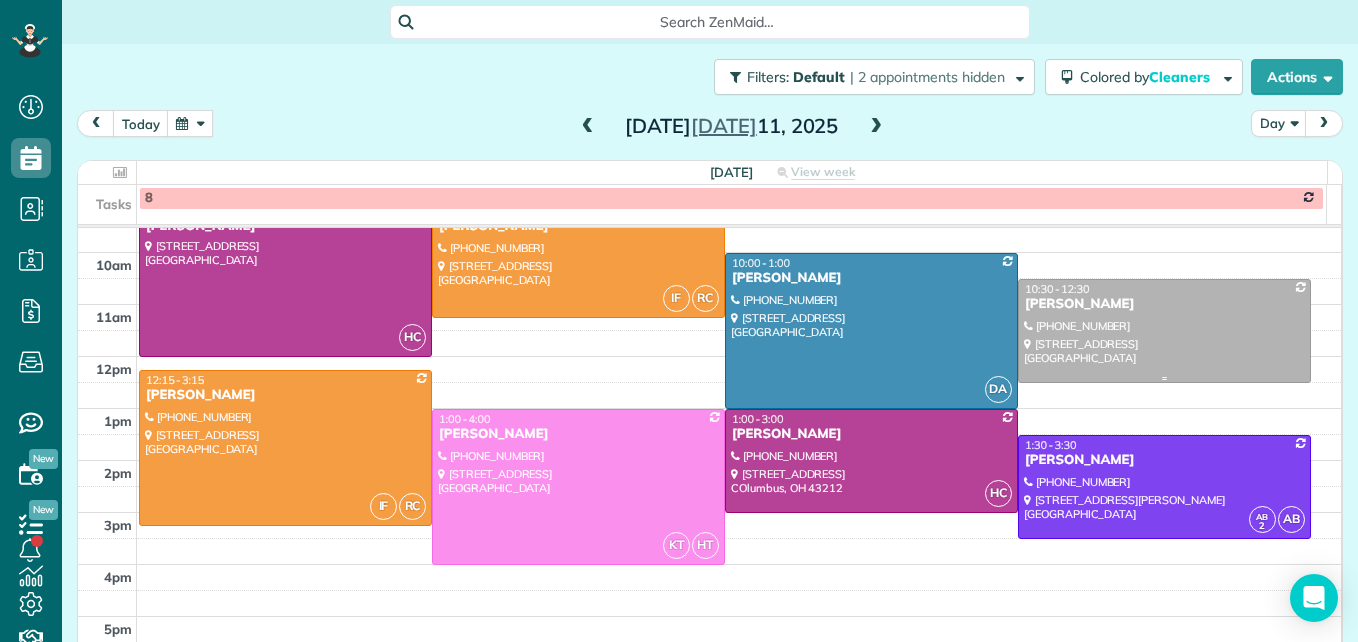 click at bounding box center [1164, 331] 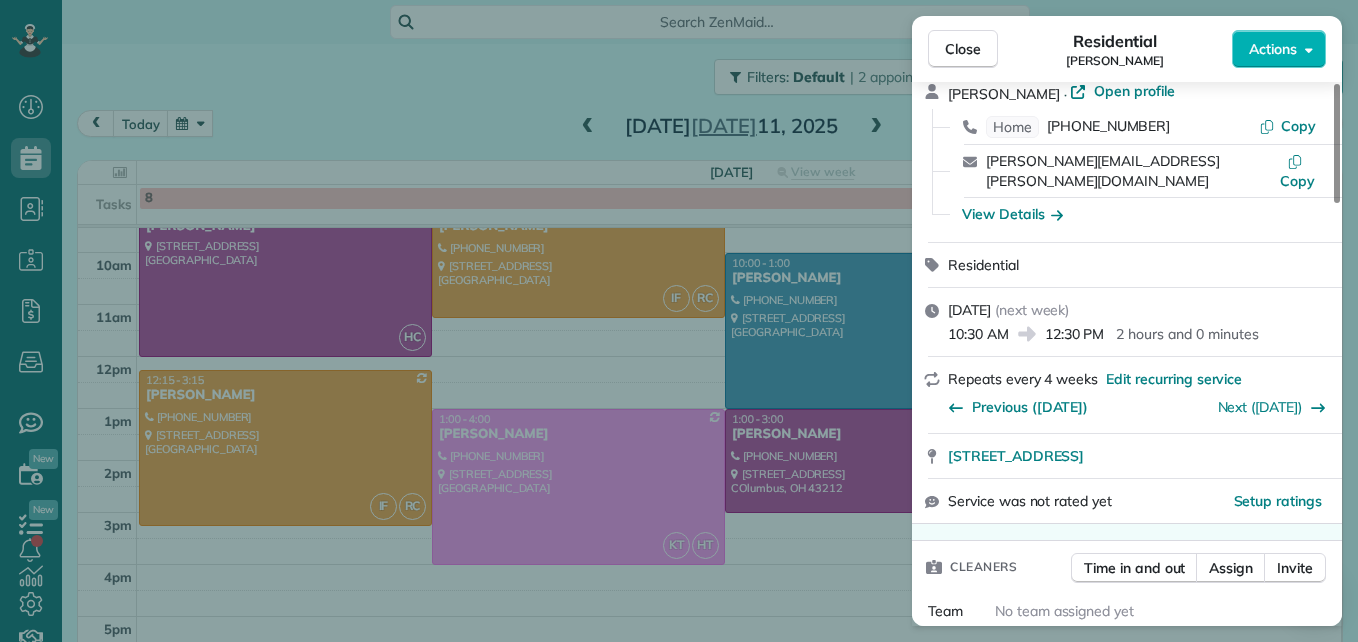 scroll, scrollTop: 200, scrollLeft: 0, axis: vertical 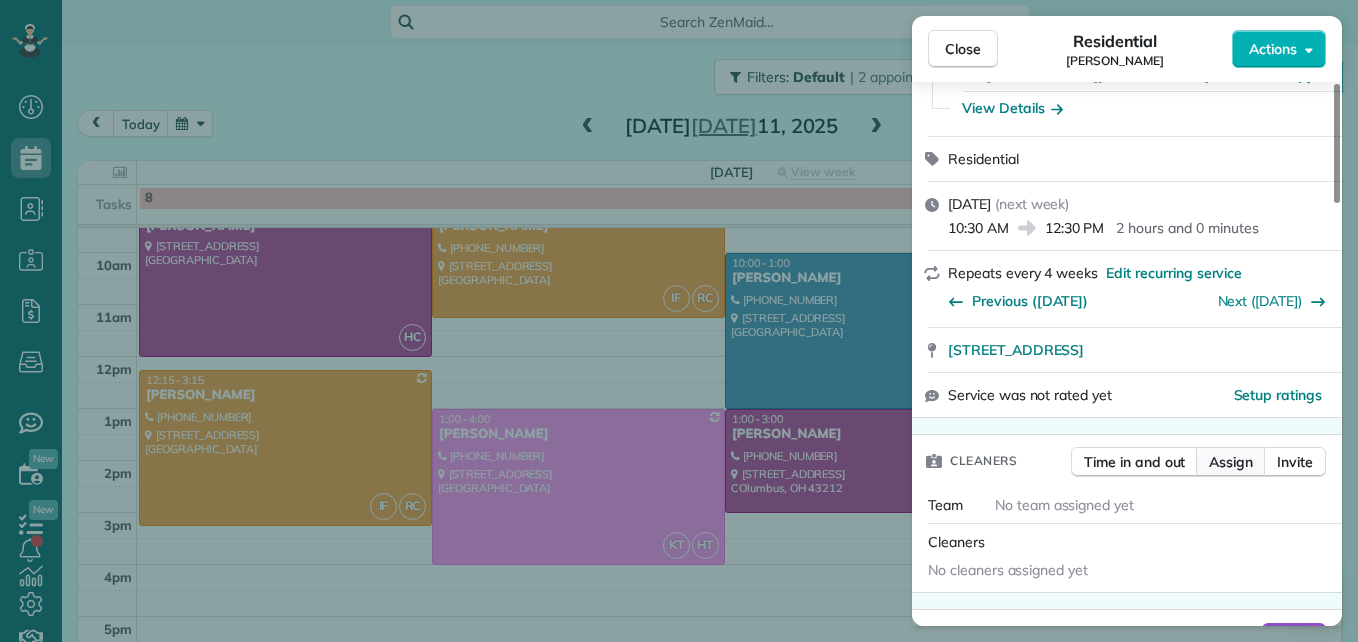 click on "Assign" at bounding box center (1231, 462) 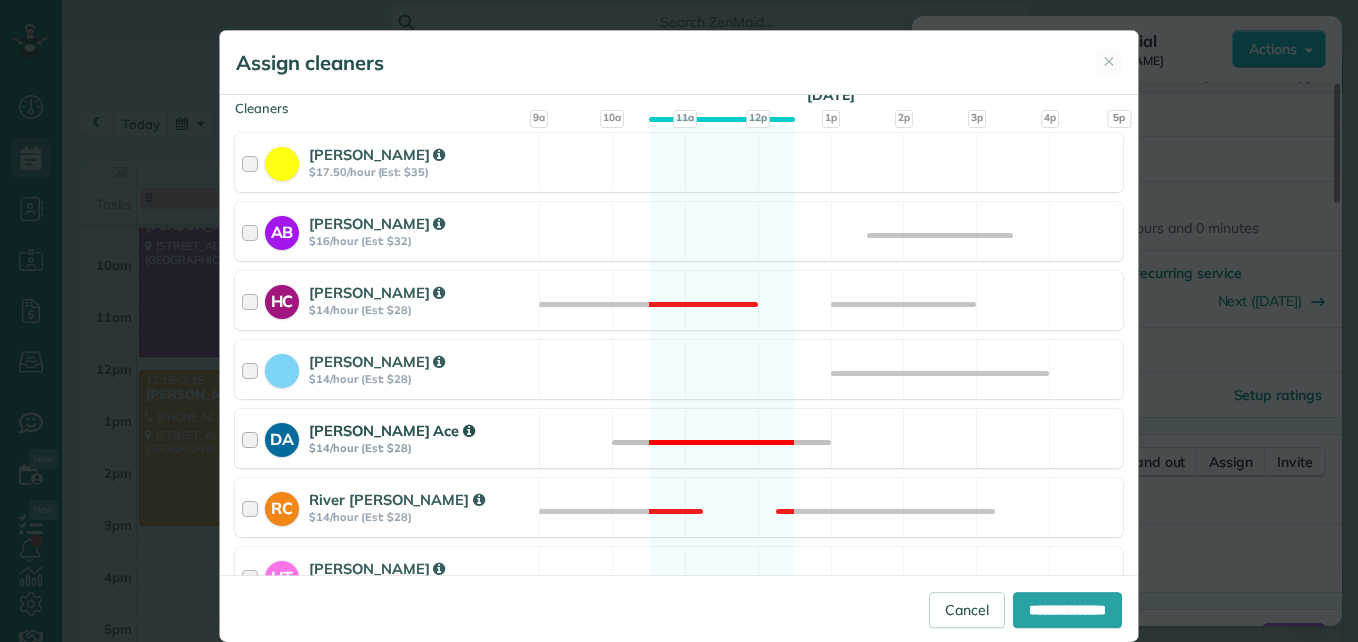 scroll, scrollTop: 300, scrollLeft: 0, axis: vertical 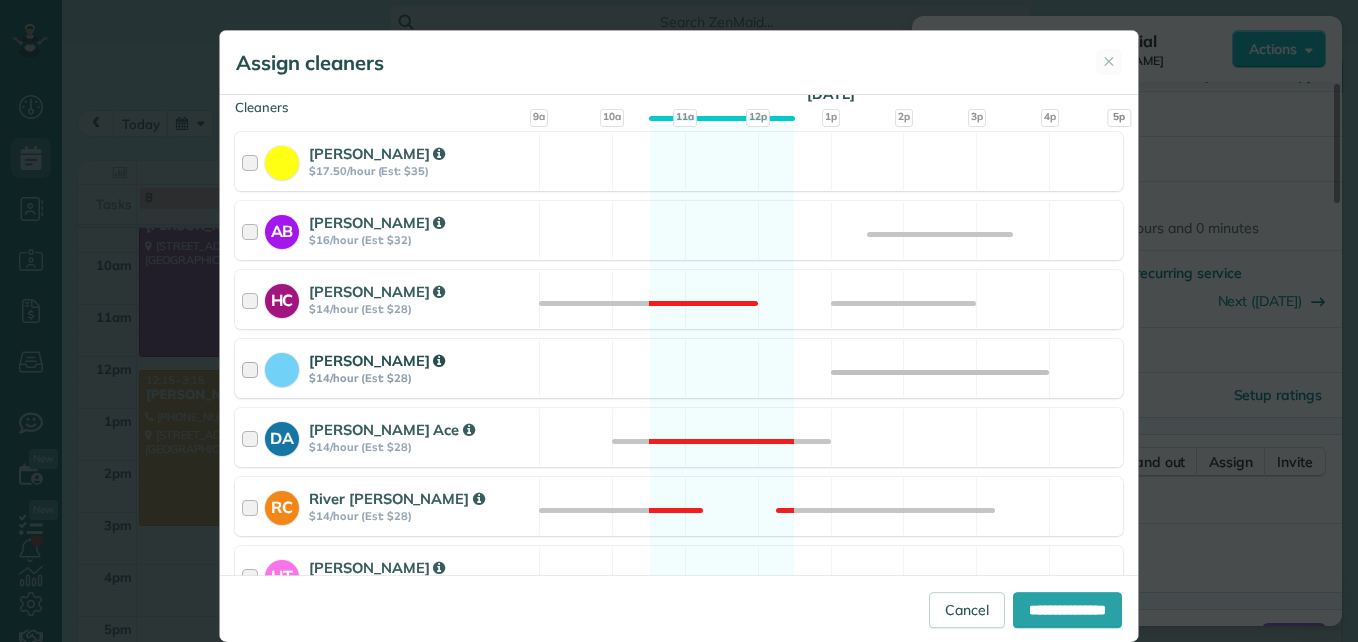 click at bounding box center [253, 368] 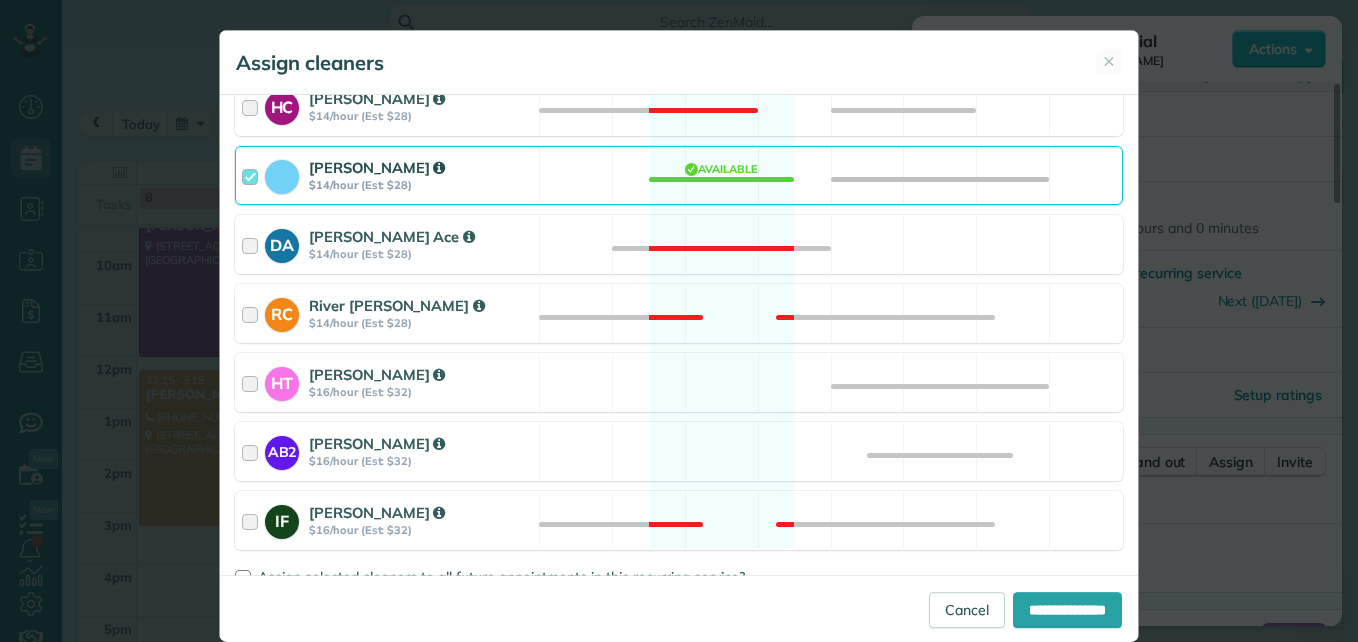 scroll, scrollTop: 500, scrollLeft: 0, axis: vertical 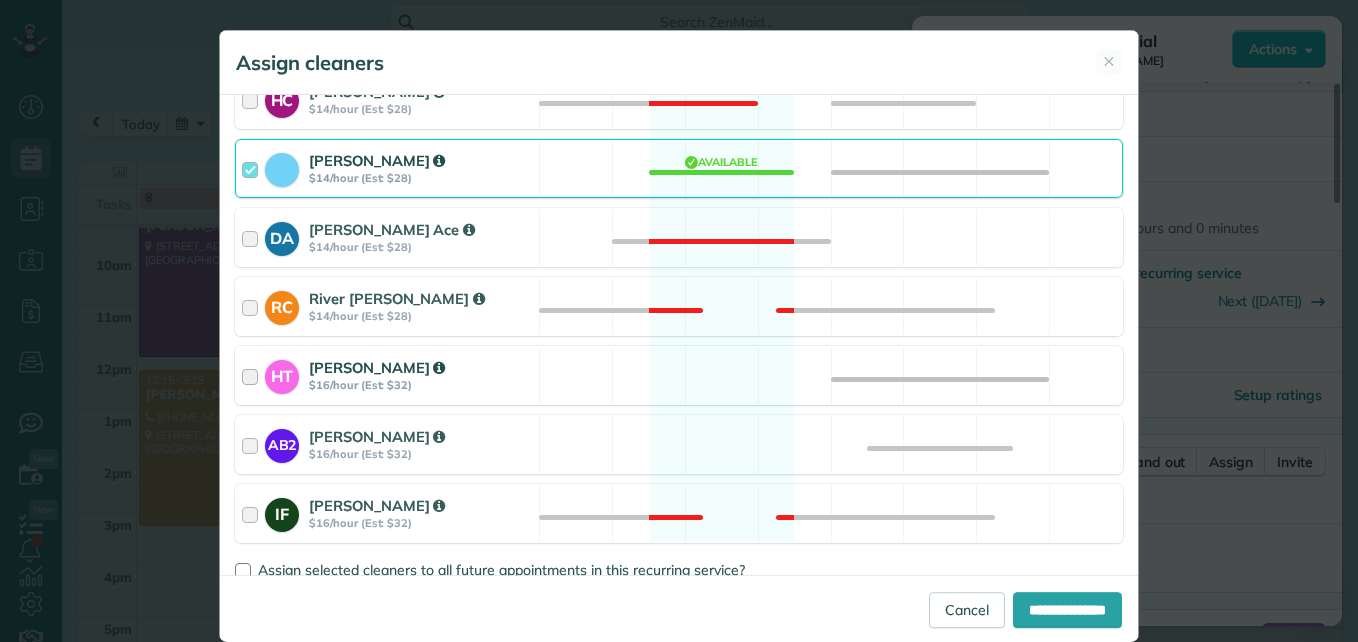 click at bounding box center [253, 375] 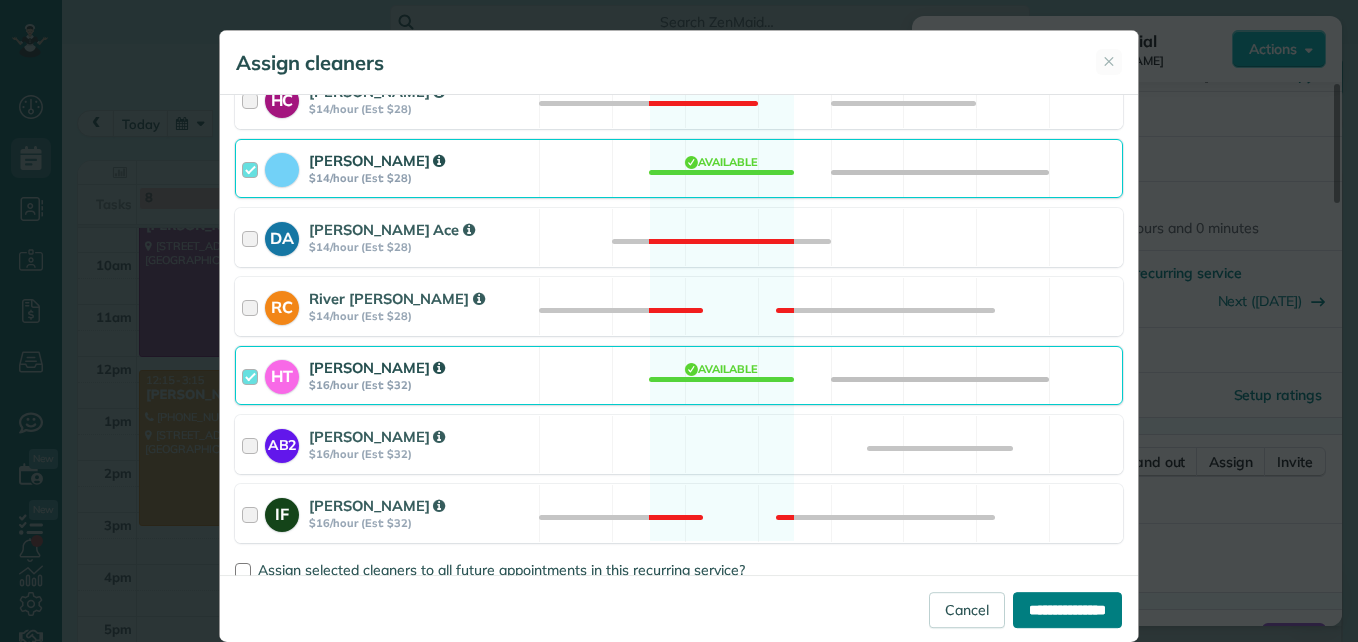 click on "**********" at bounding box center (1067, 610) 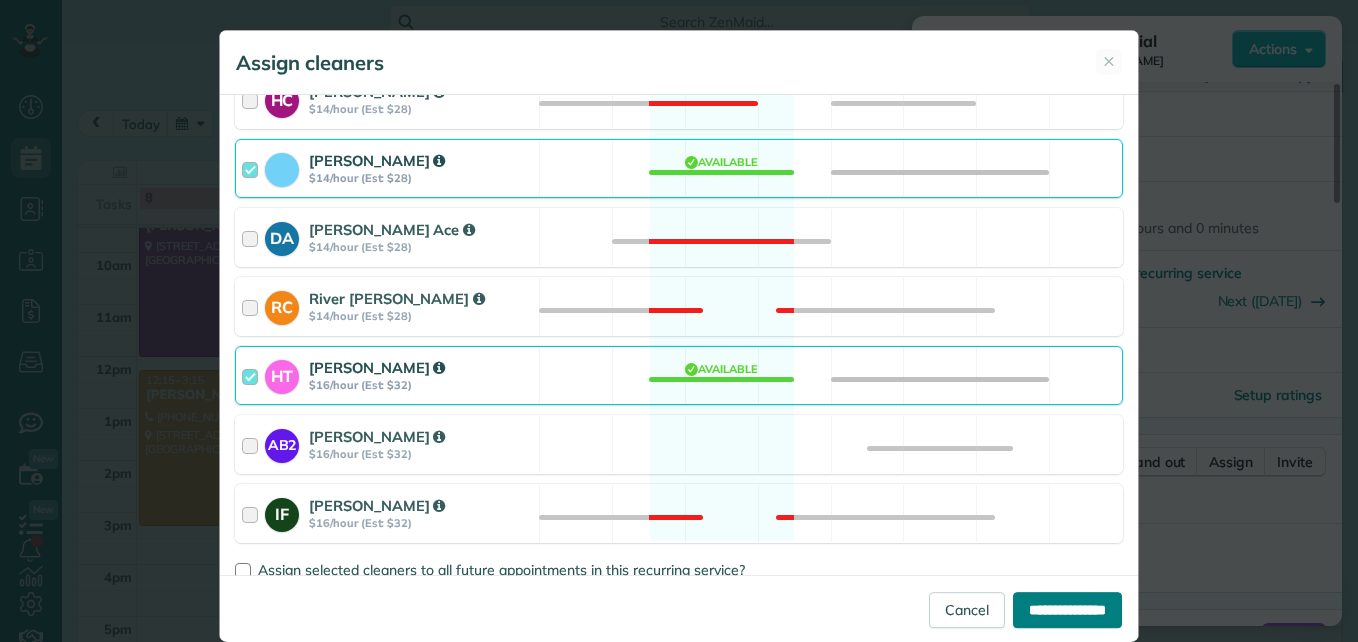 type on "**********" 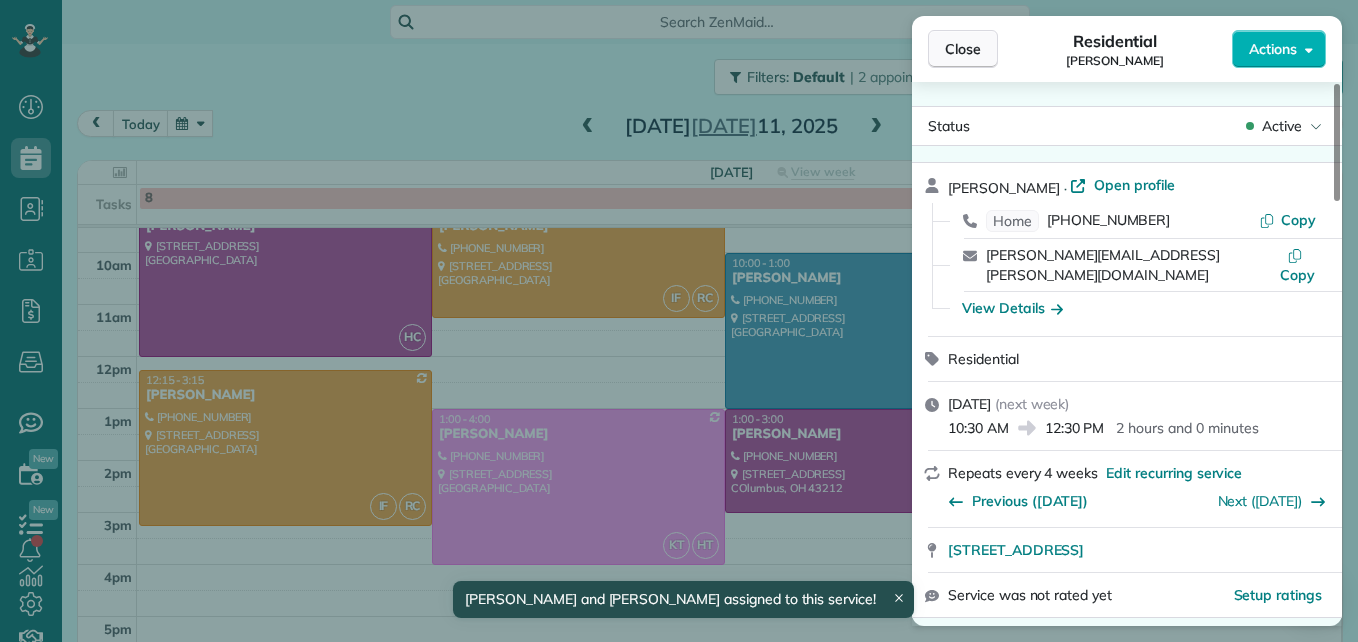 click on "Close" at bounding box center (963, 49) 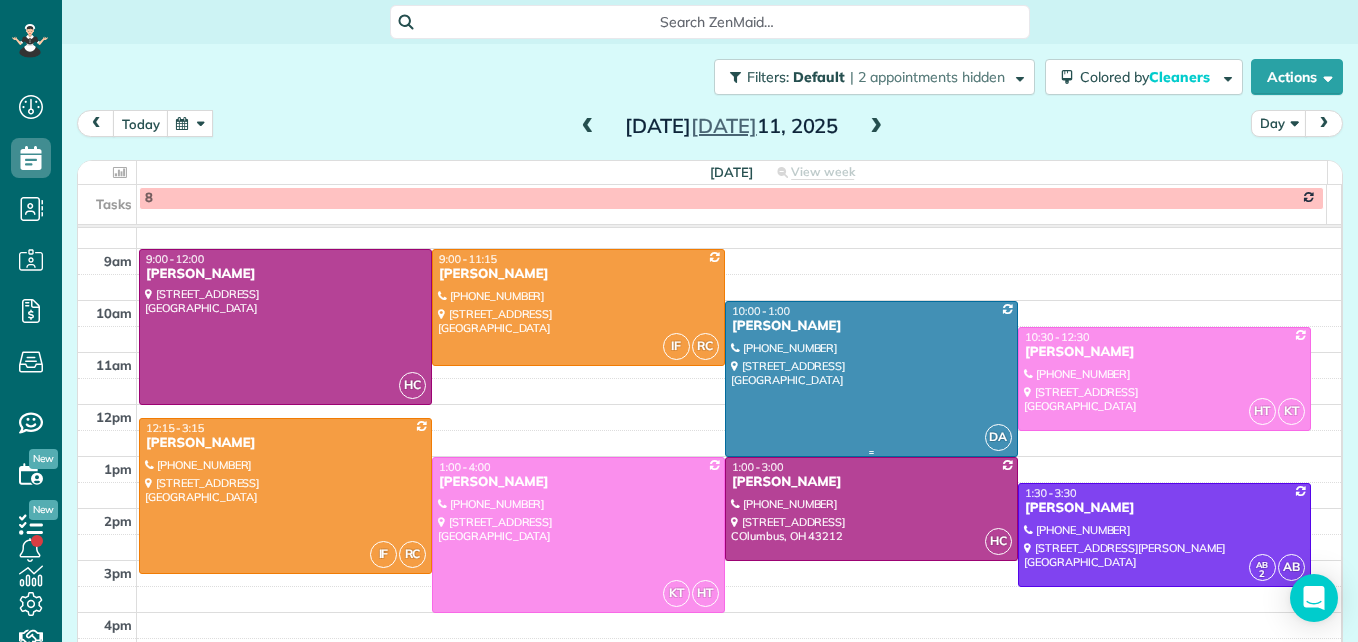 scroll, scrollTop: 339, scrollLeft: 0, axis: vertical 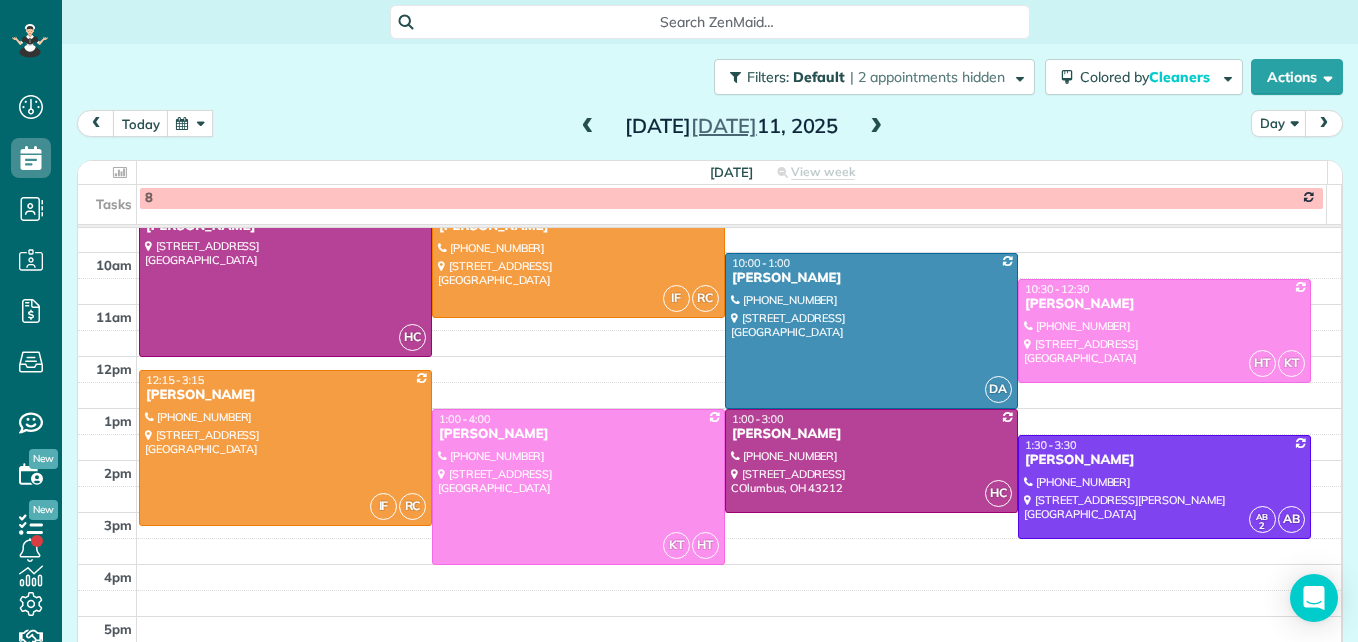 click at bounding box center [876, 127] 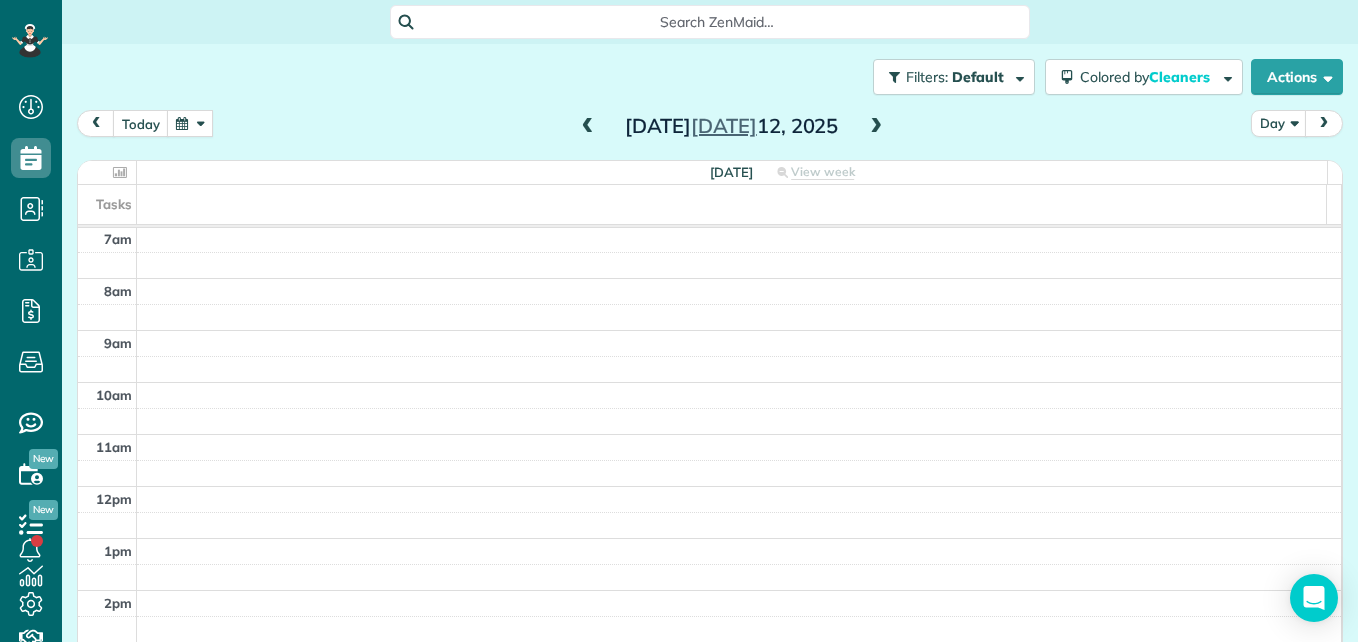 click at bounding box center (876, 127) 